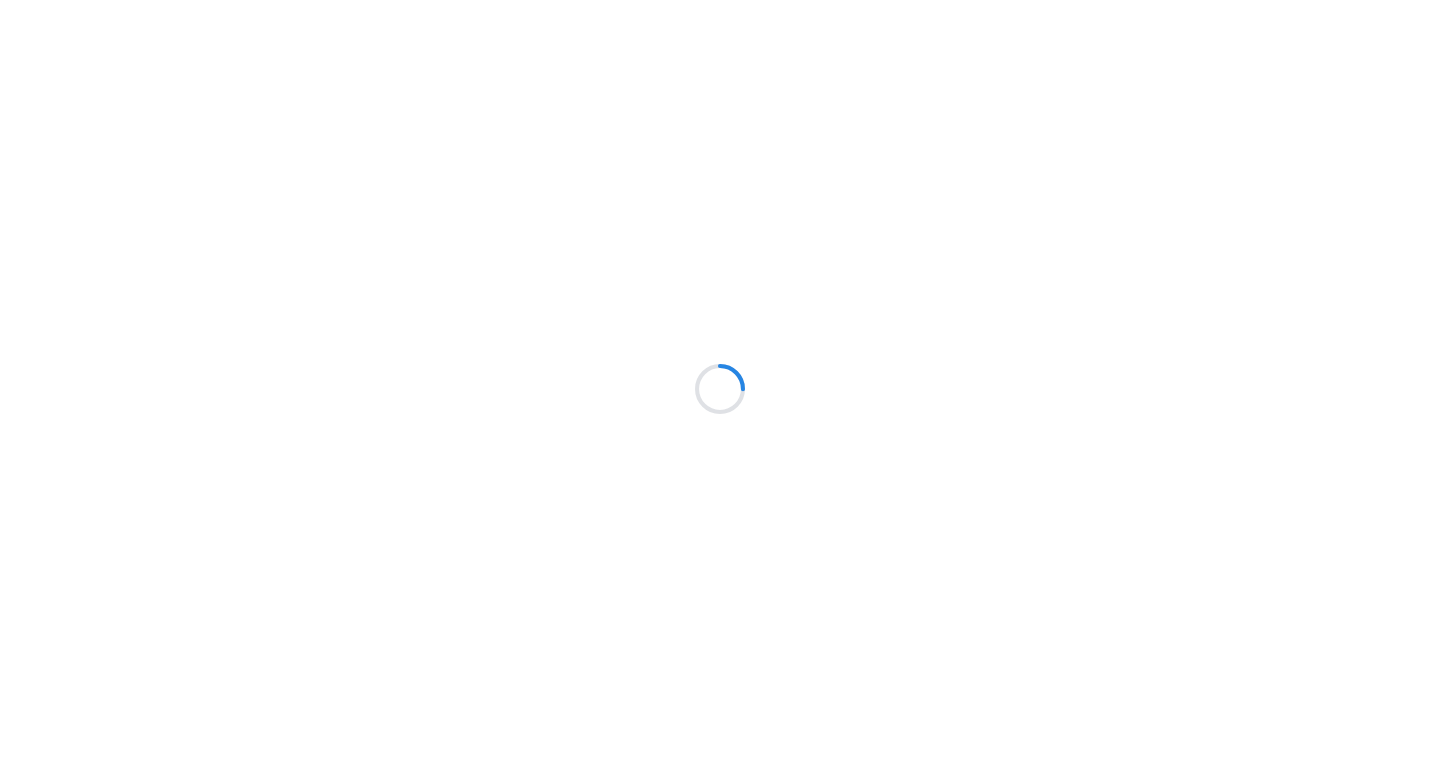 scroll, scrollTop: 0, scrollLeft: 0, axis: both 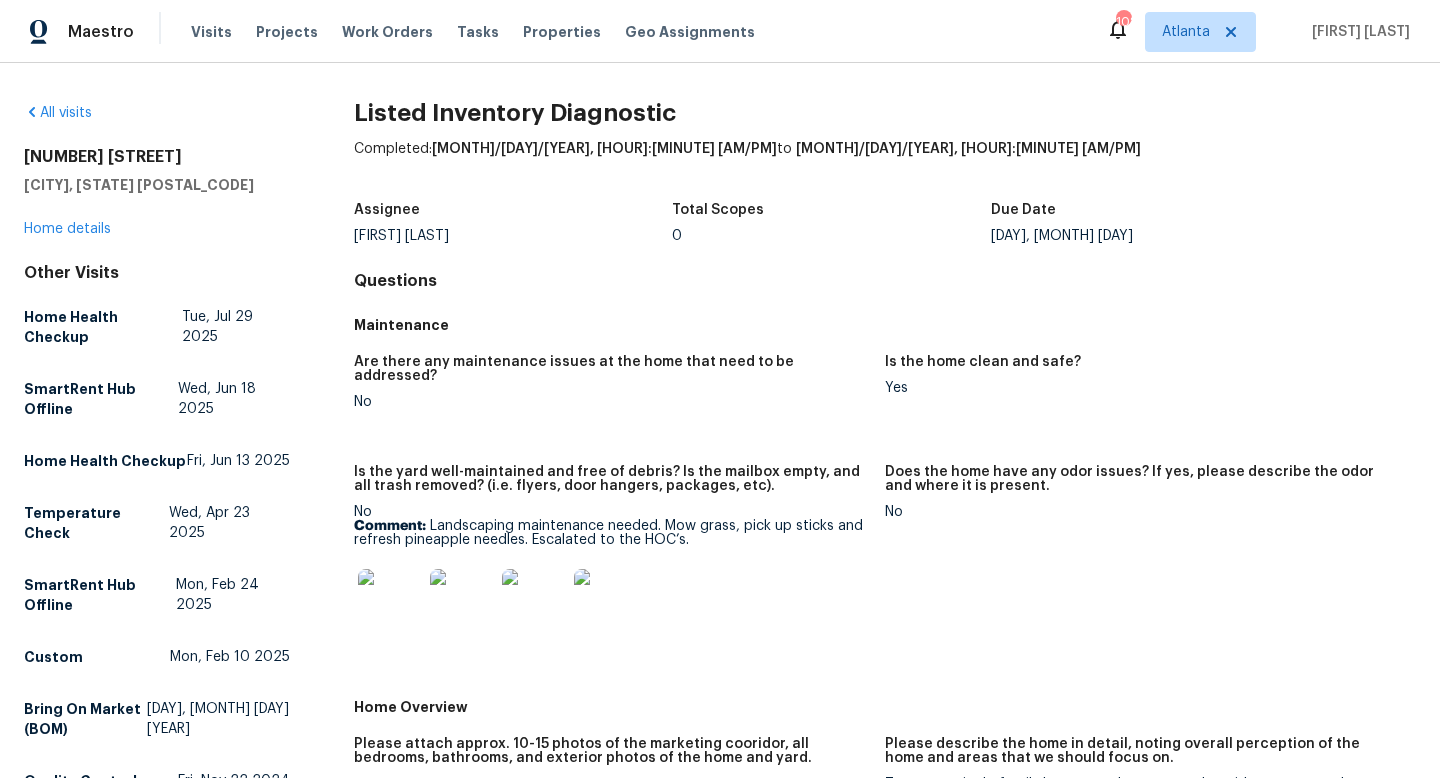 click on "[NUMBER] [STREET]" at bounding box center (157, 157) 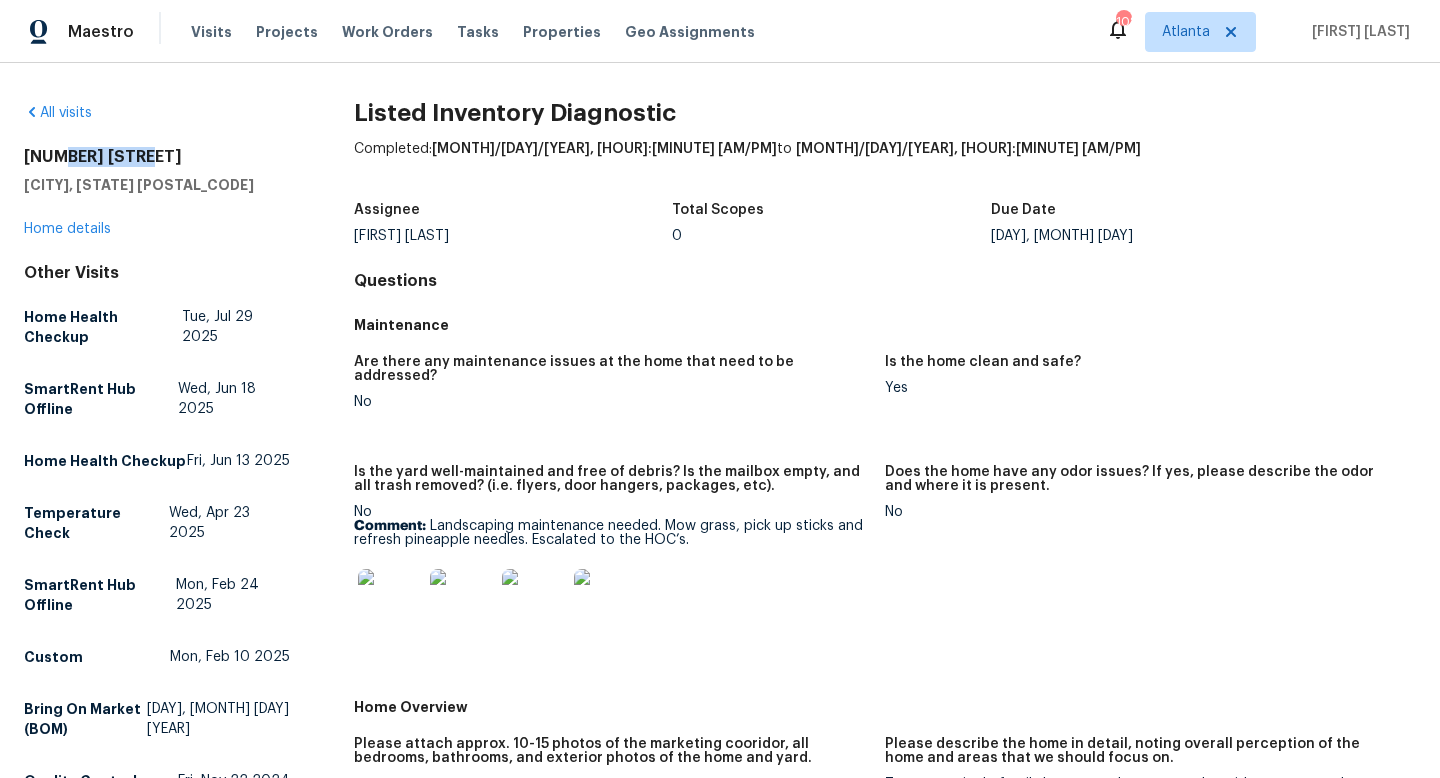 click on "[NUMBER] [STREET]" at bounding box center (157, 157) 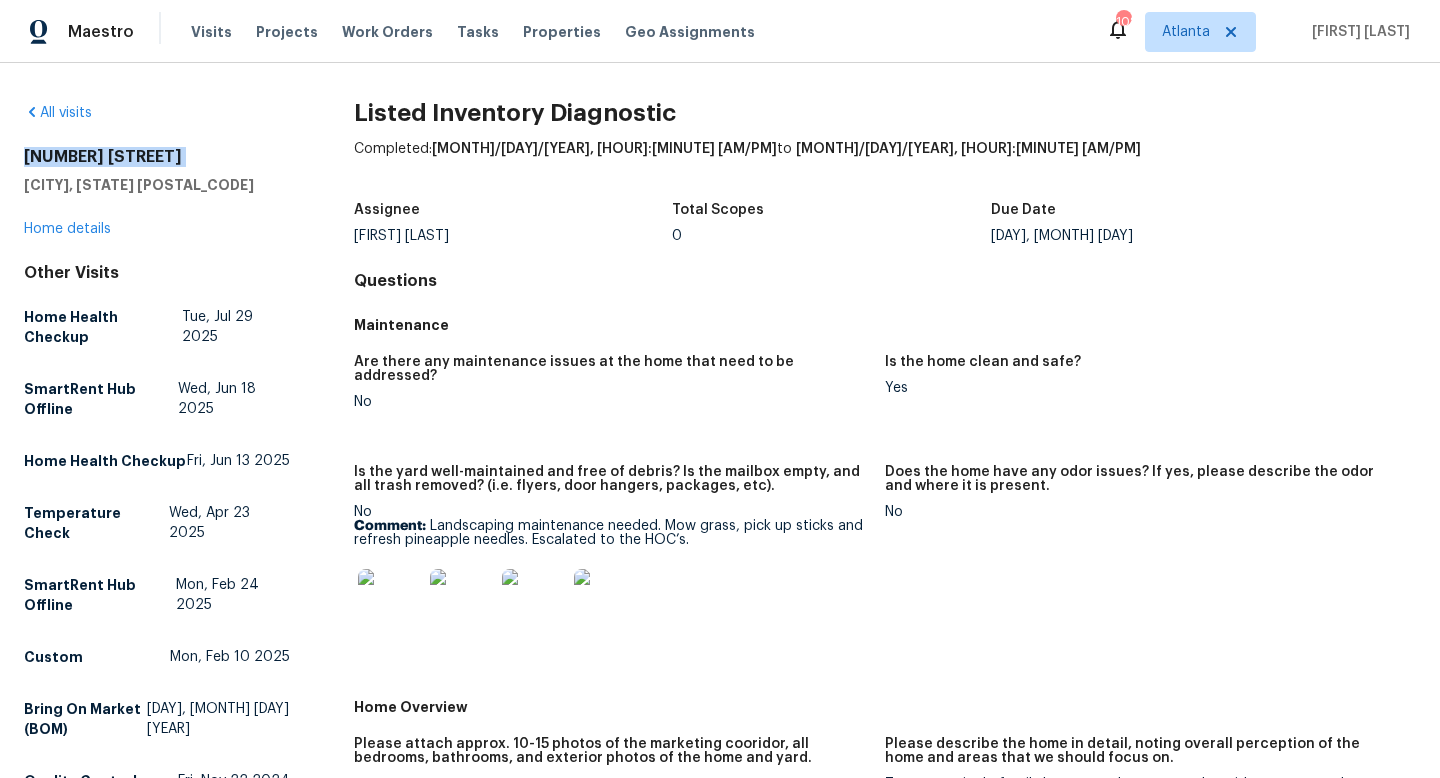 click on "[NUMBER] [STREET]" at bounding box center [157, 157] 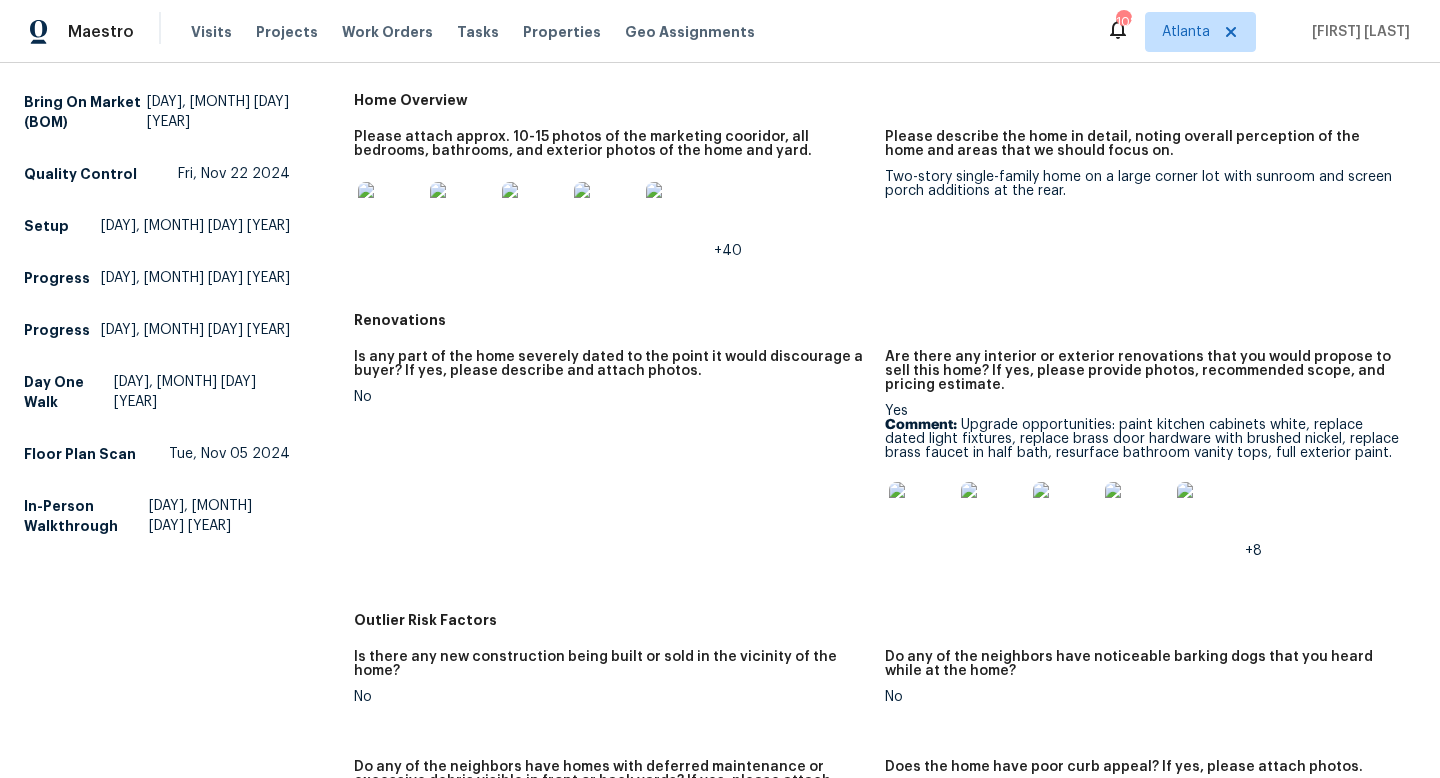 scroll, scrollTop: 787, scrollLeft: 0, axis: vertical 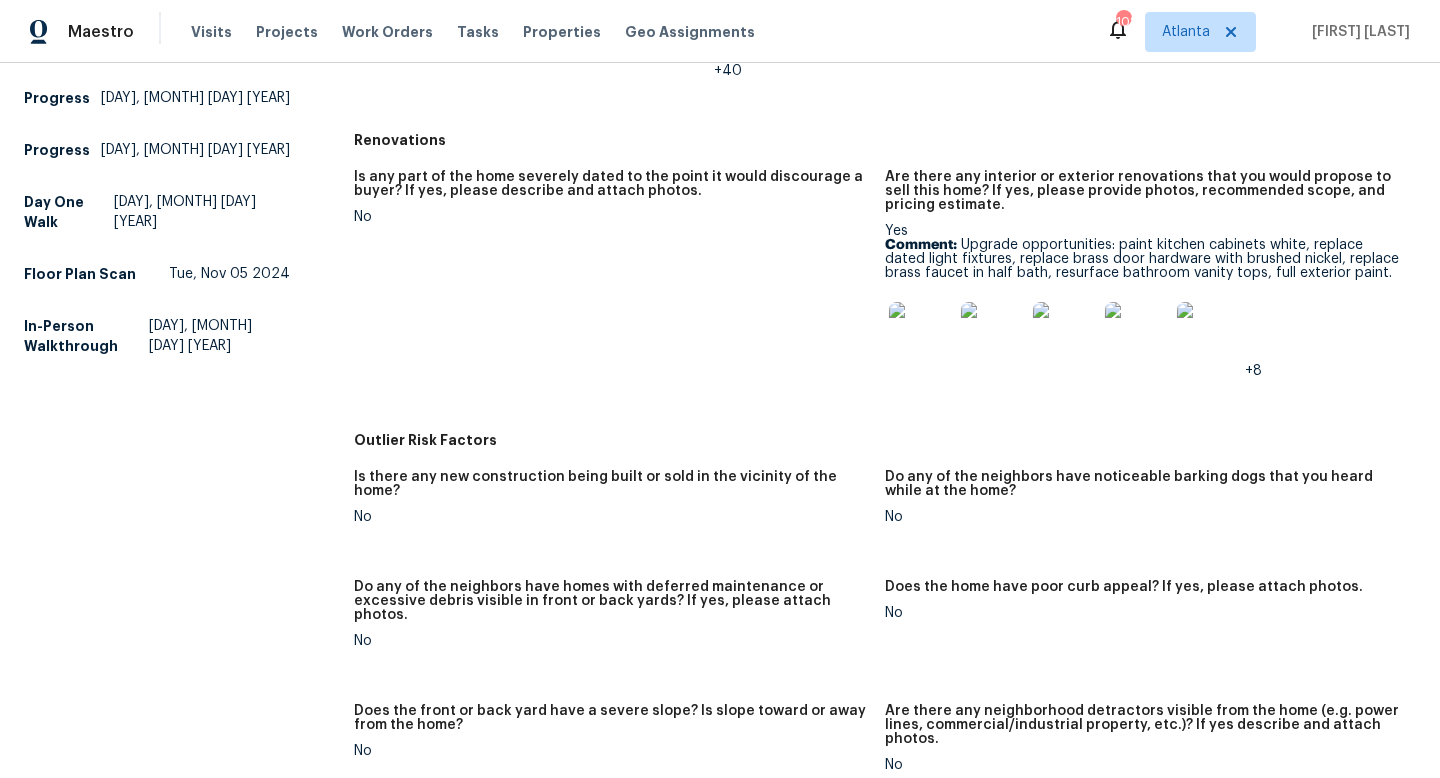 click at bounding box center [921, 334] 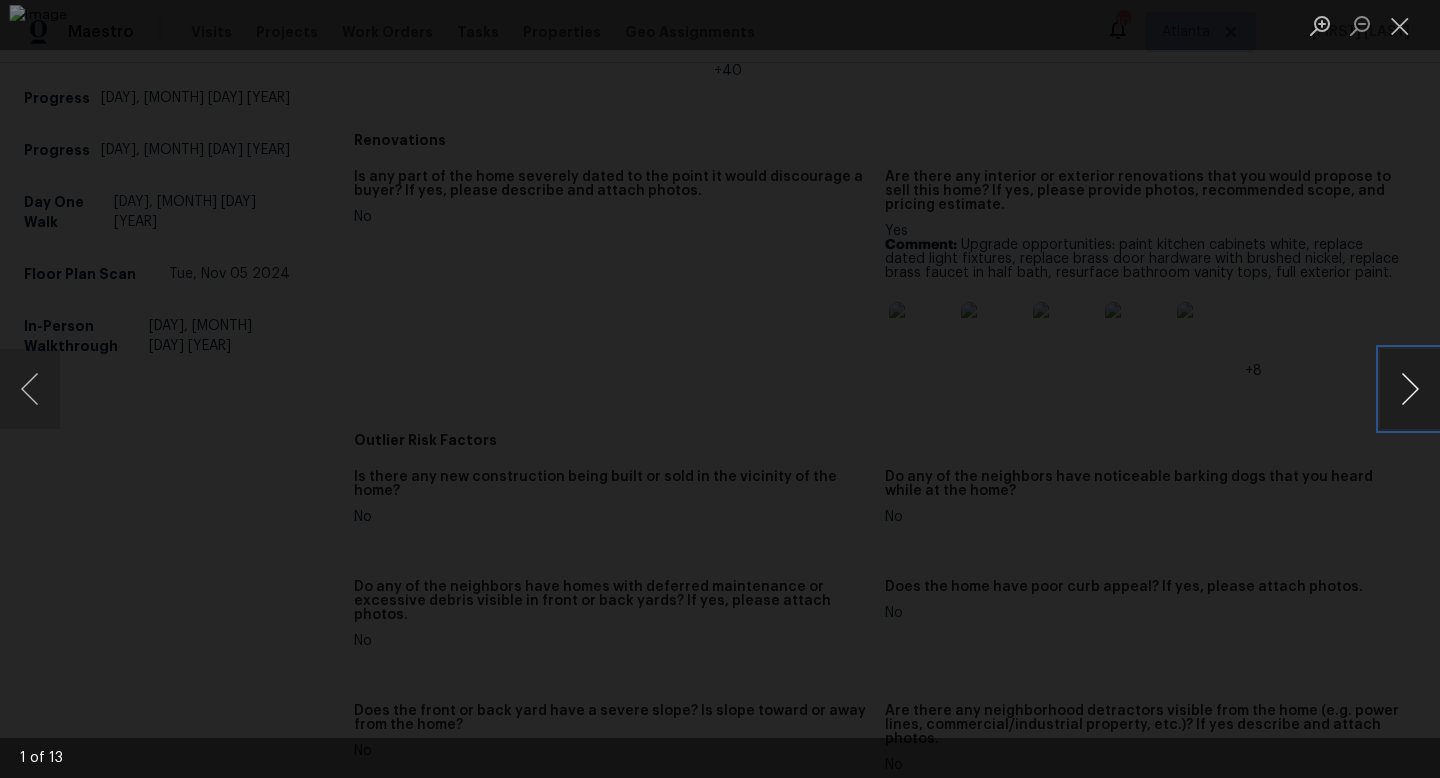 click at bounding box center [1410, 389] 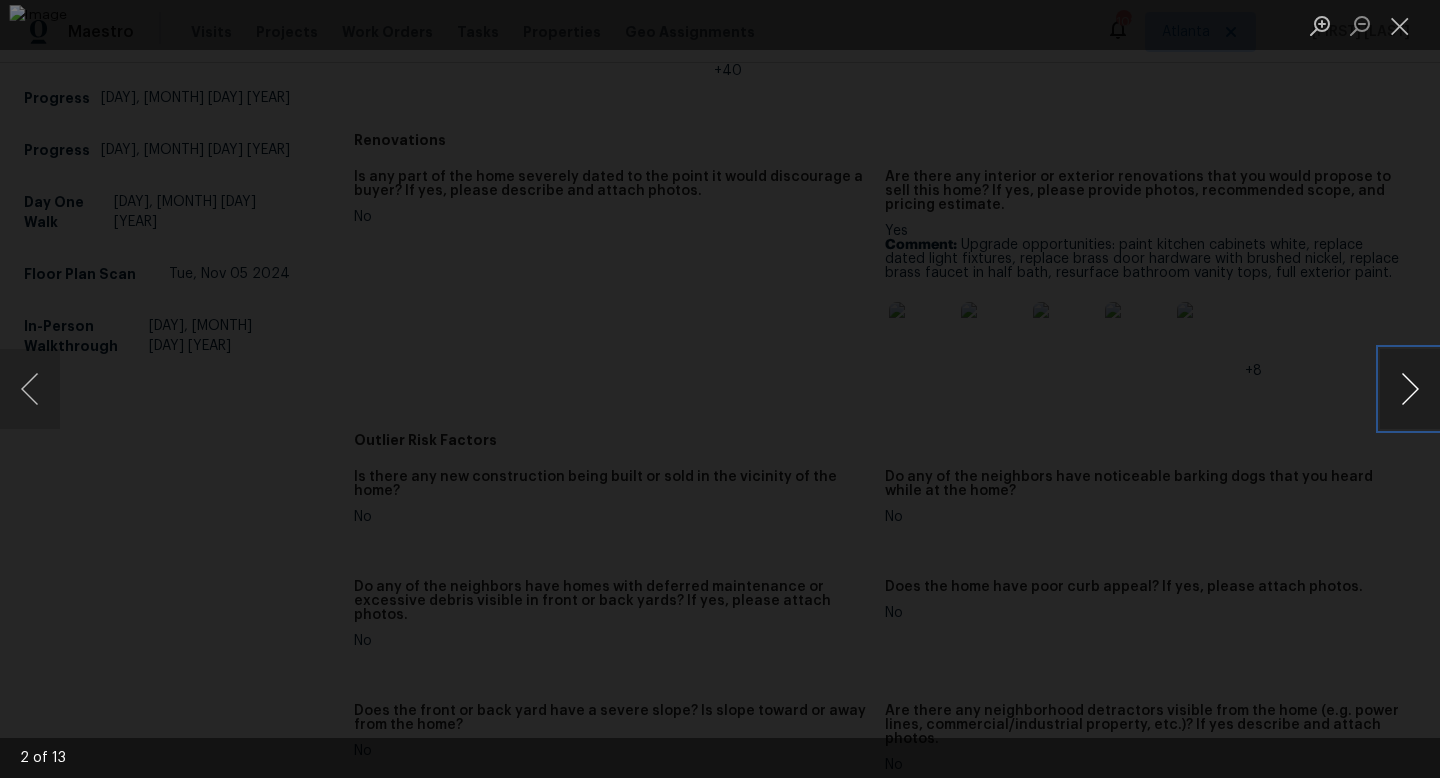 click at bounding box center [1410, 389] 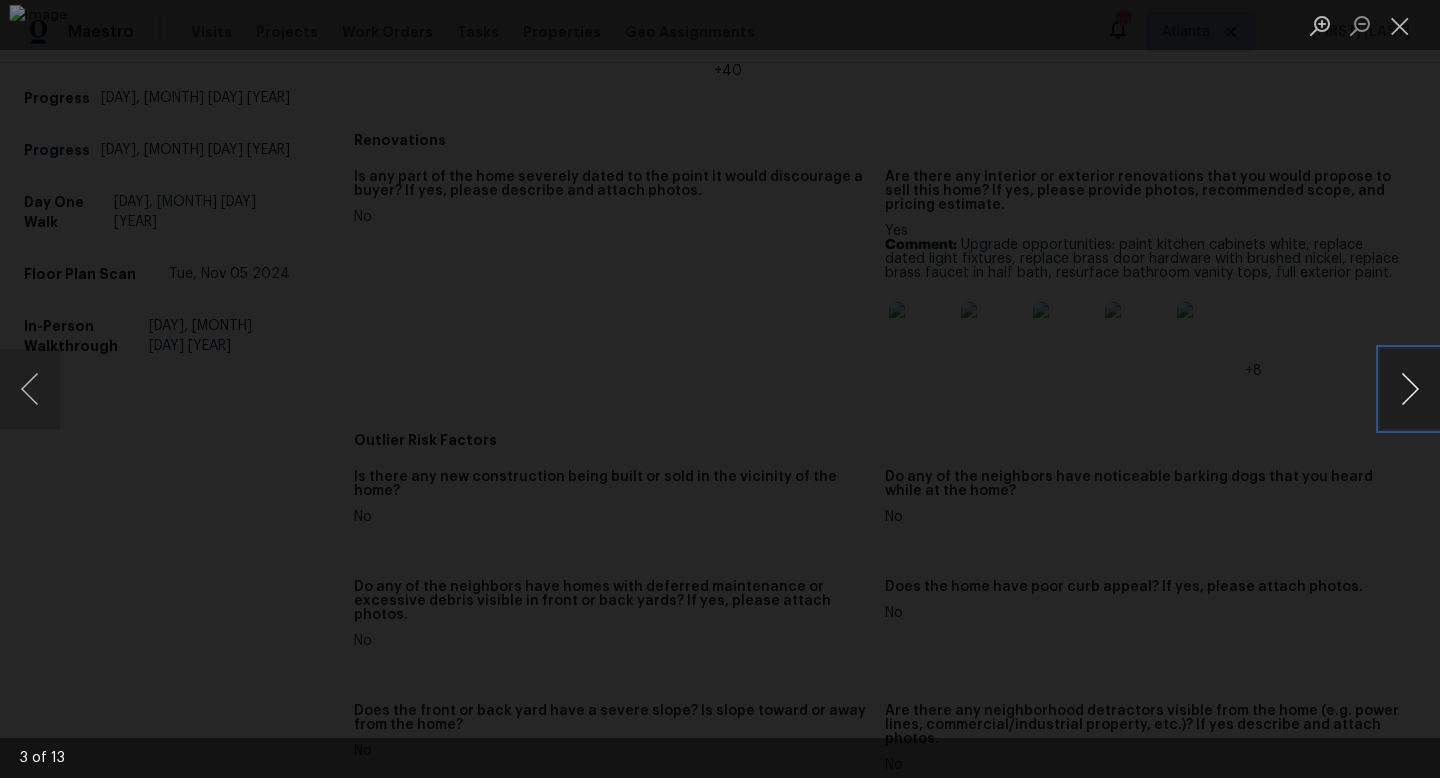 click at bounding box center [1410, 389] 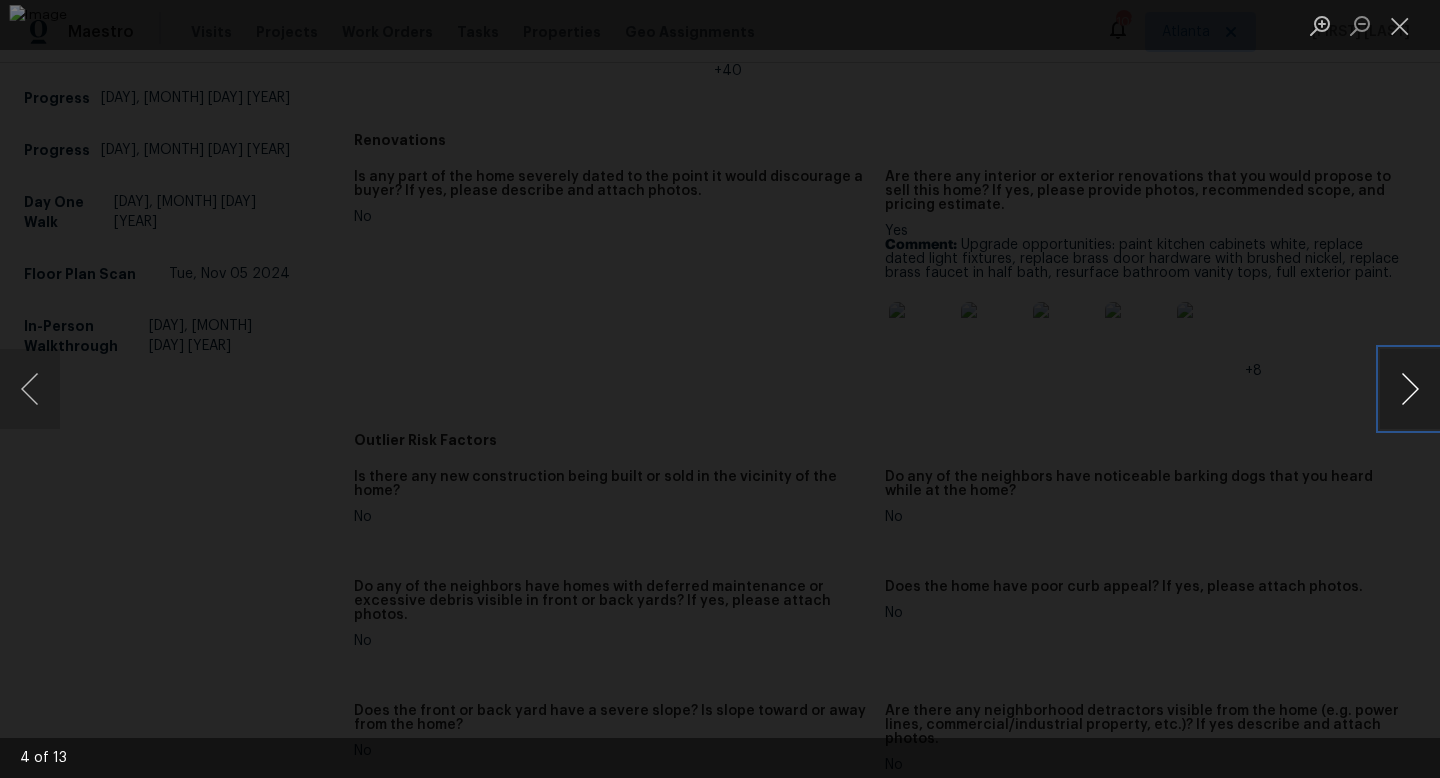 click at bounding box center [1410, 389] 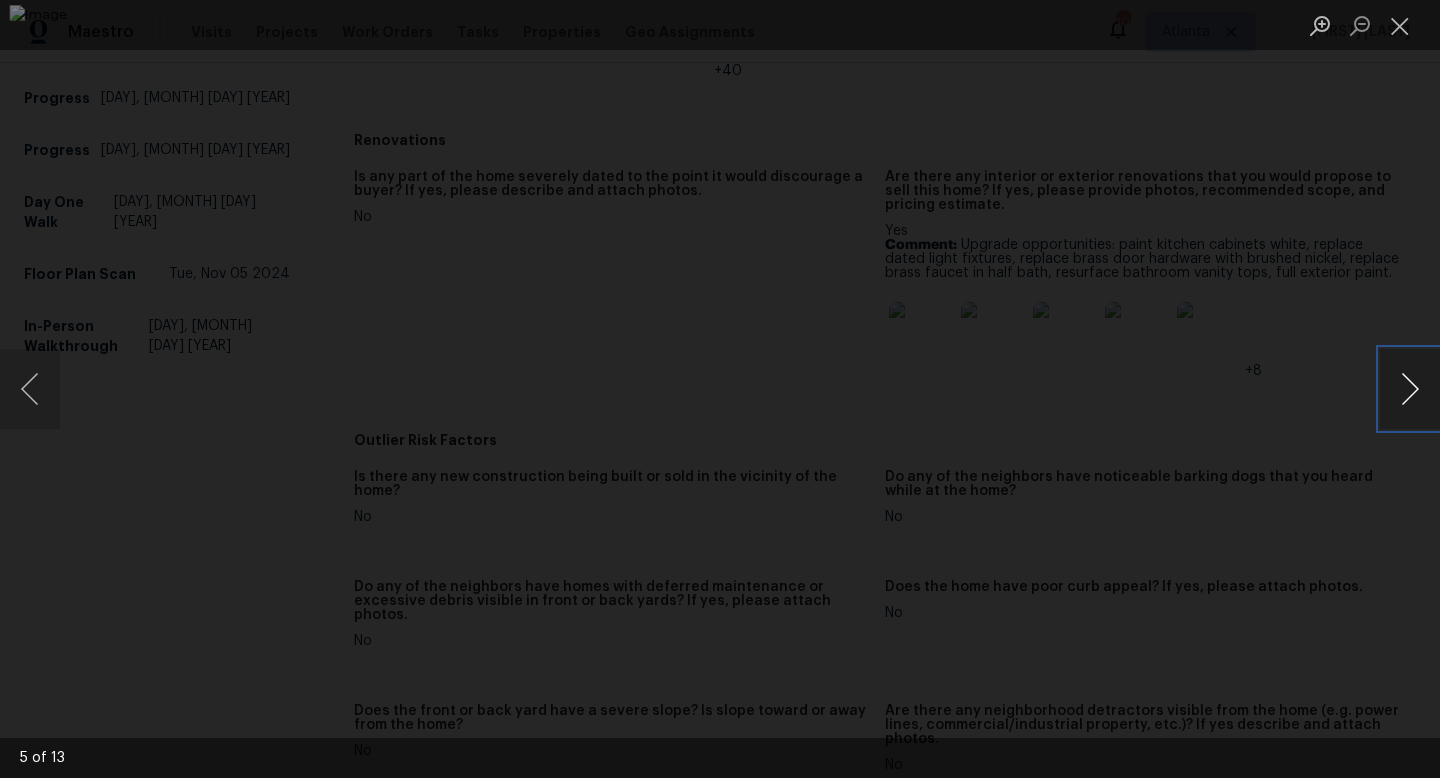 click at bounding box center [1410, 389] 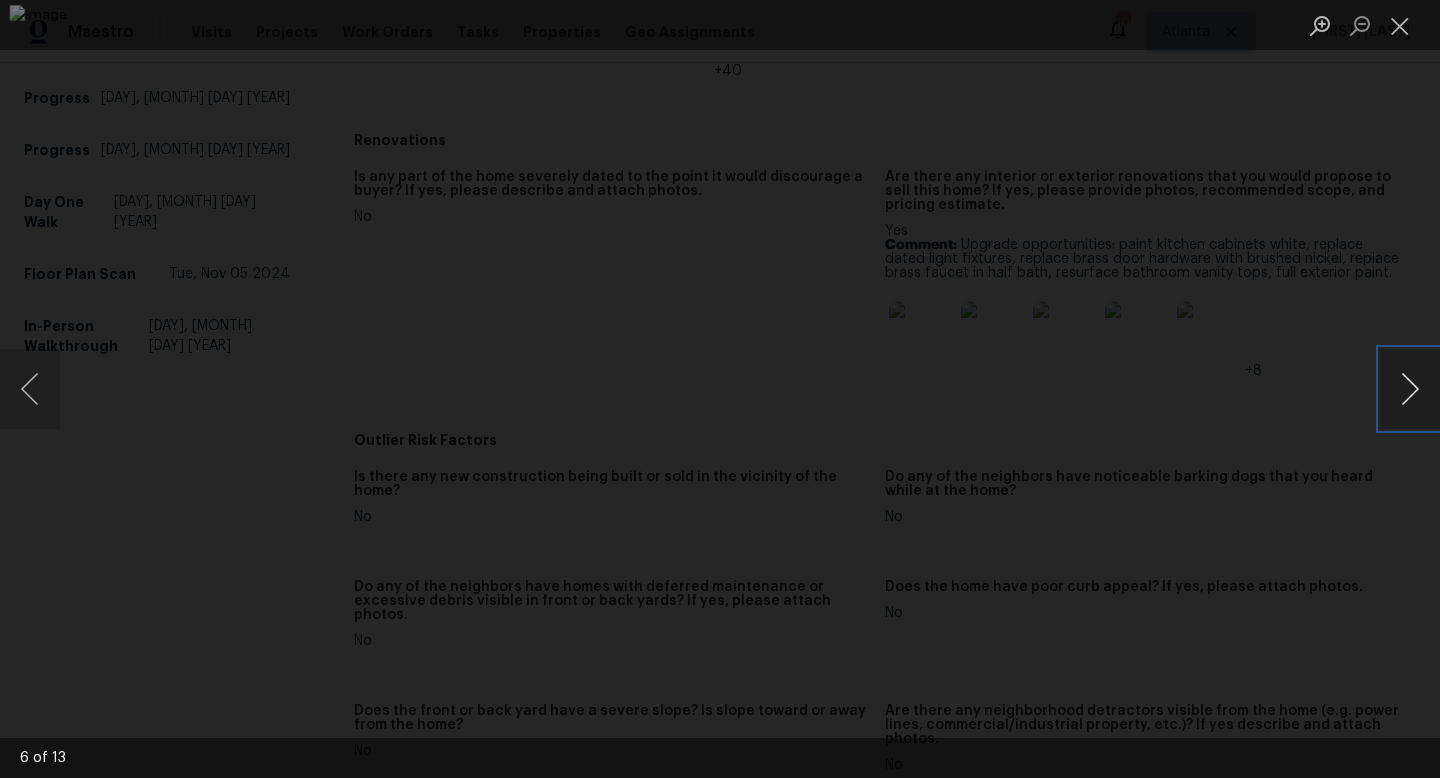 click at bounding box center (1410, 389) 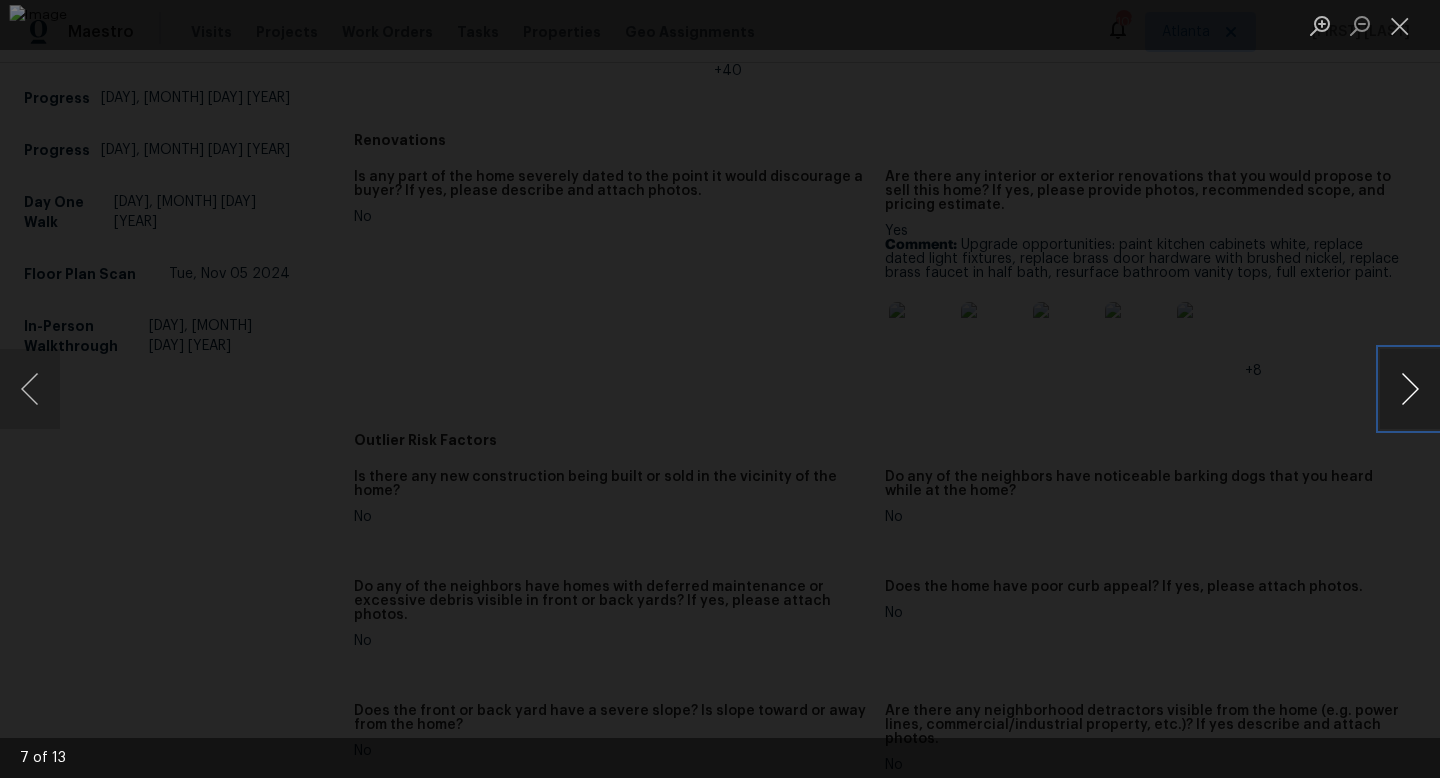 click at bounding box center (1410, 389) 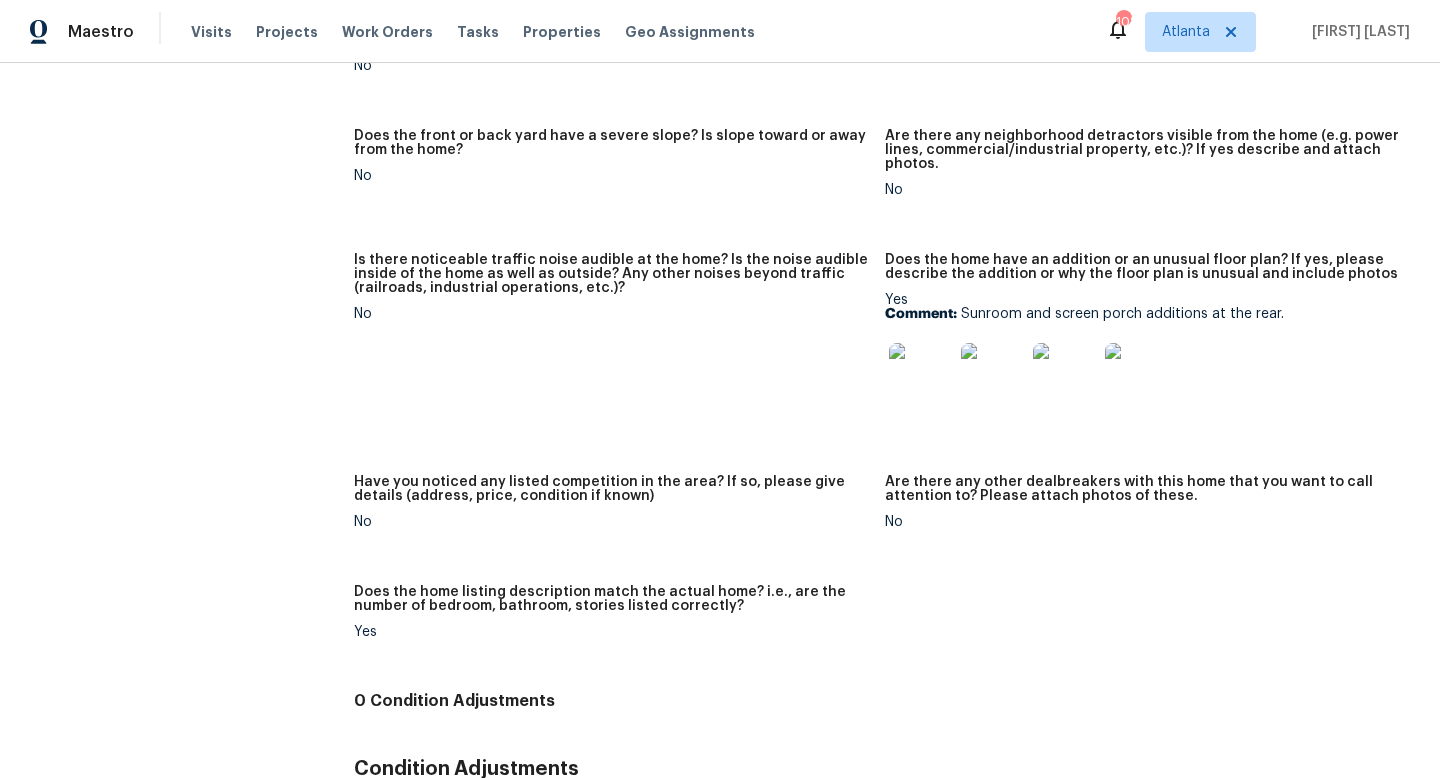 scroll, scrollTop: 1446, scrollLeft: 0, axis: vertical 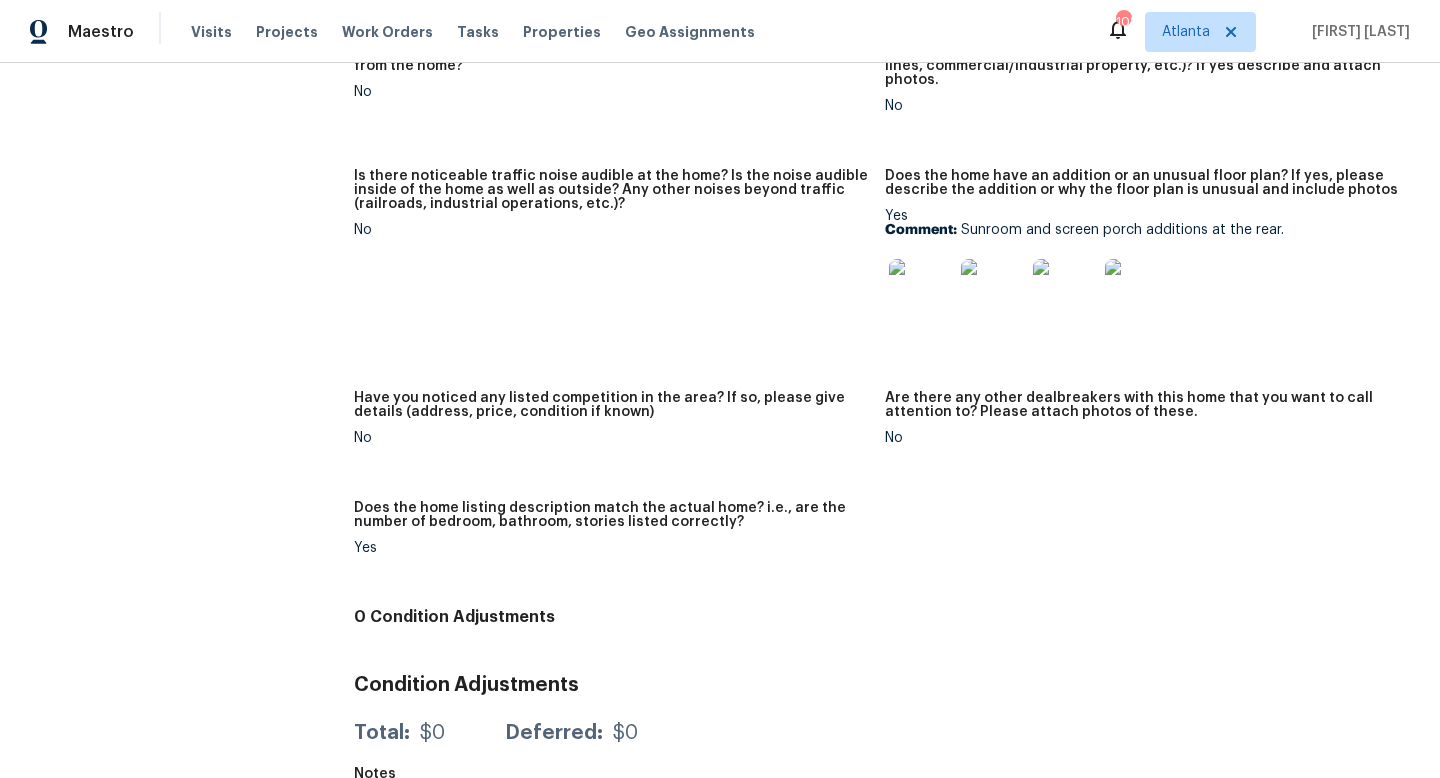 click at bounding box center [921, 291] 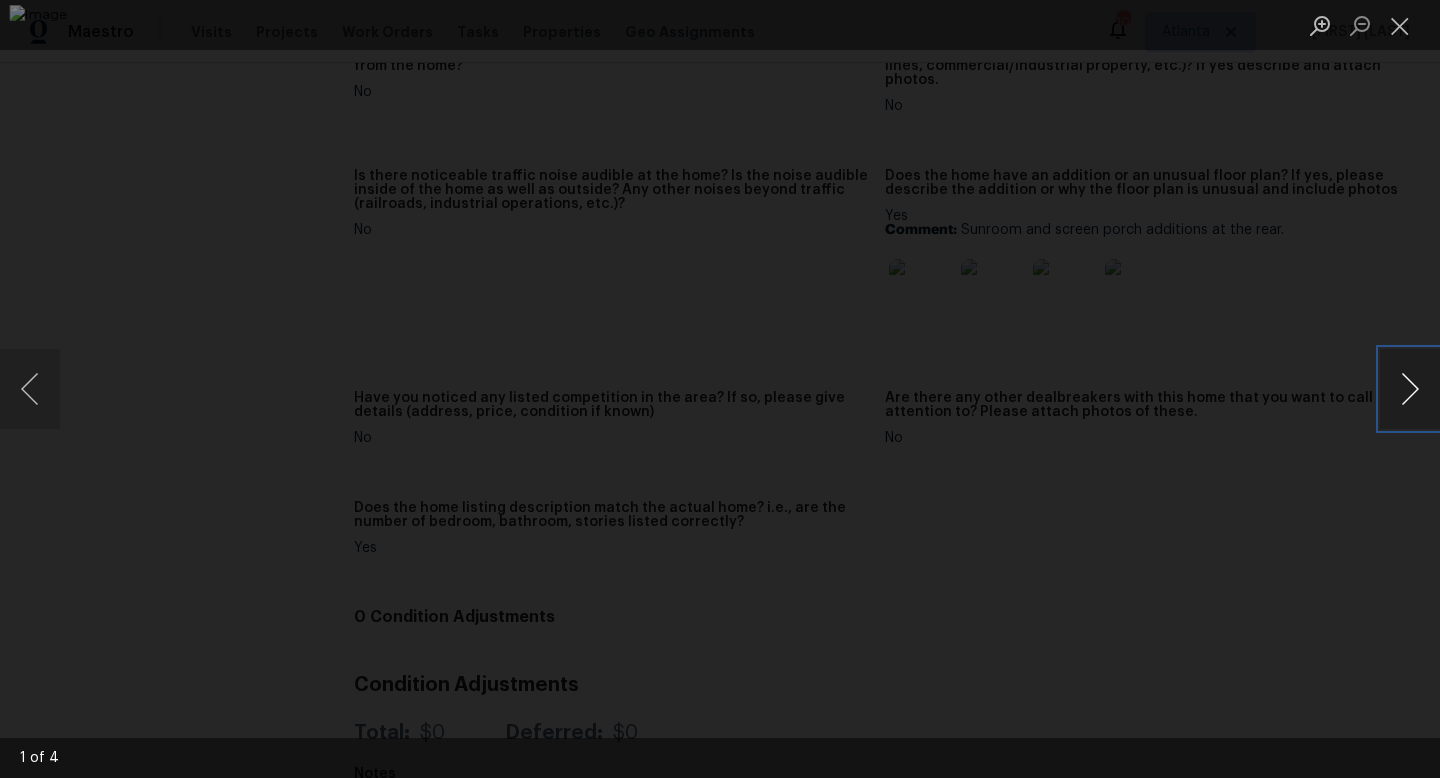 click at bounding box center [1410, 389] 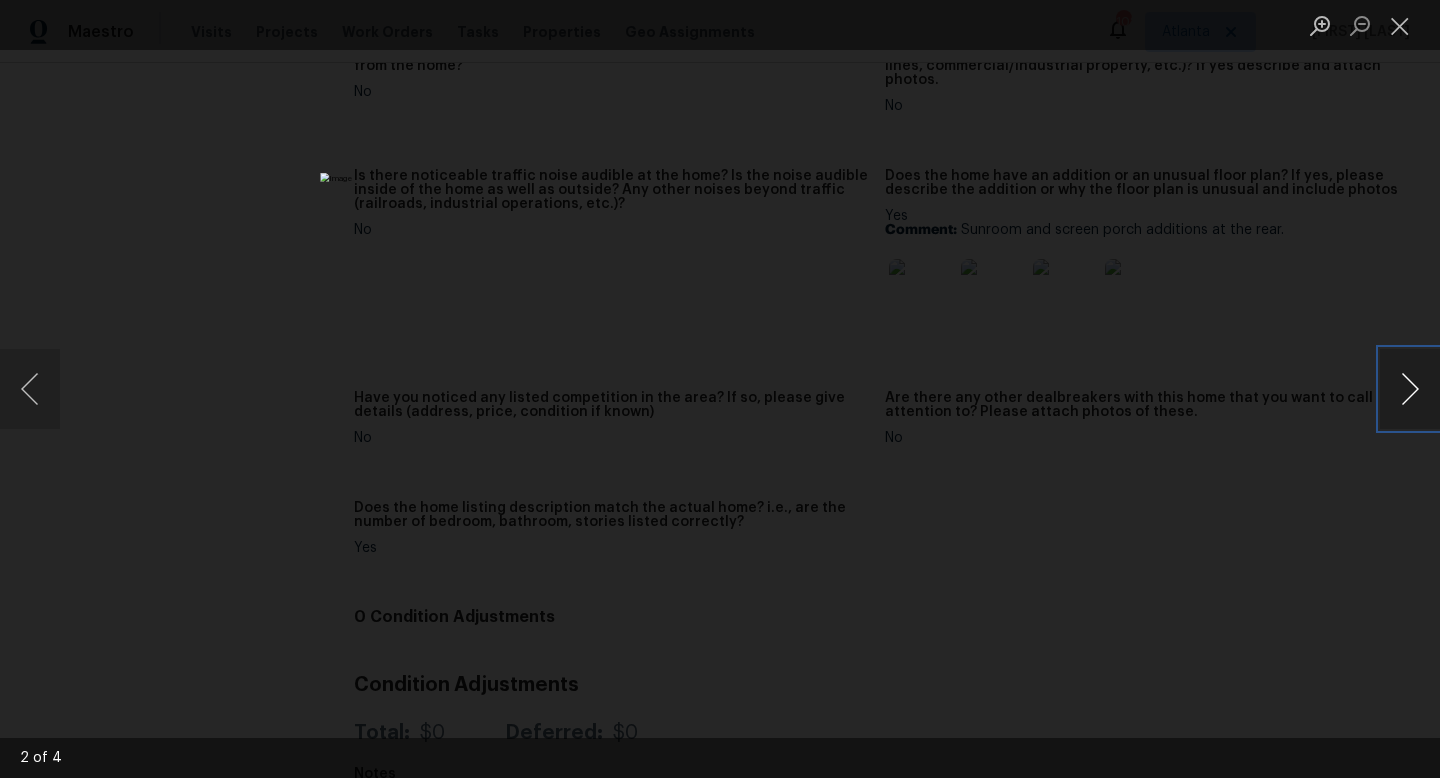 click at bounding box center [1410, 389] 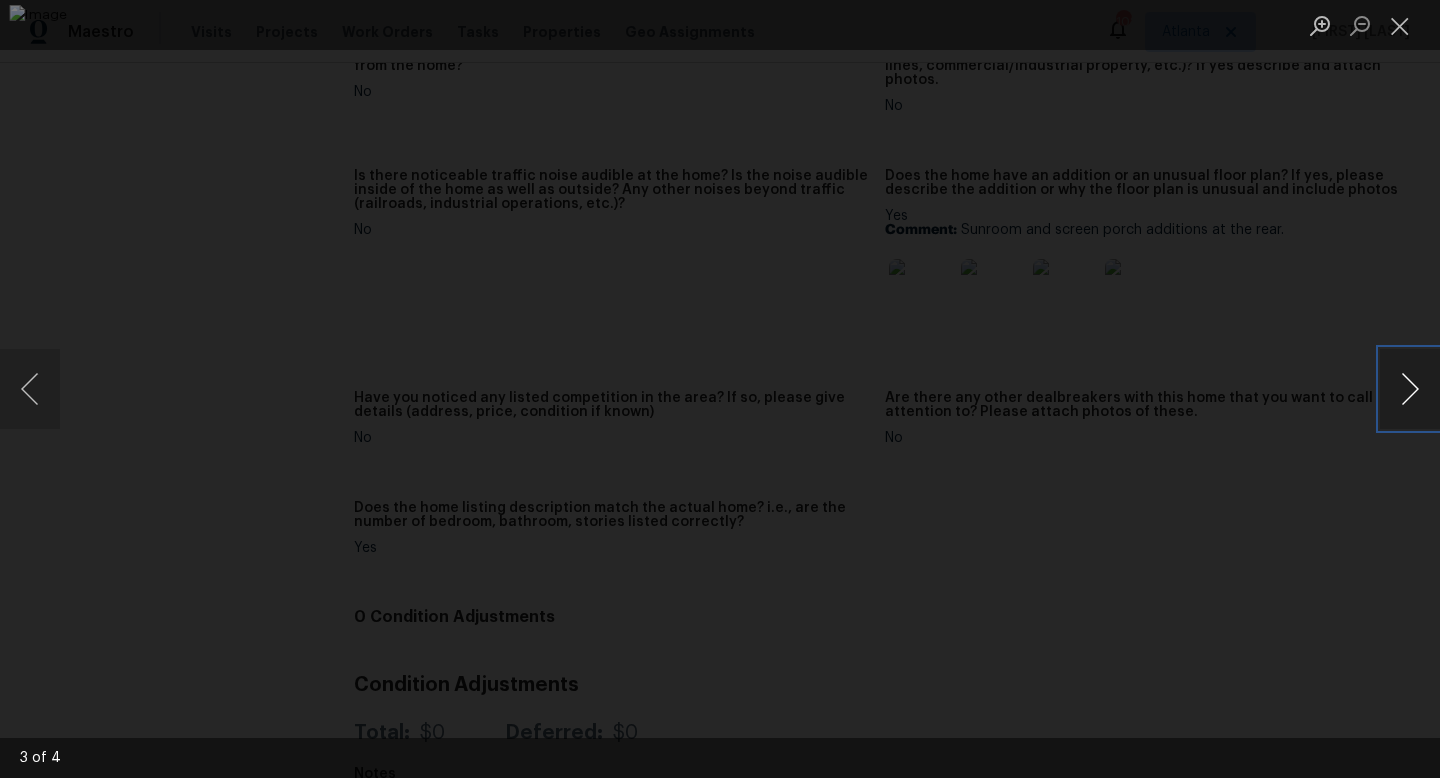 click at bounding box center (1410, 389) 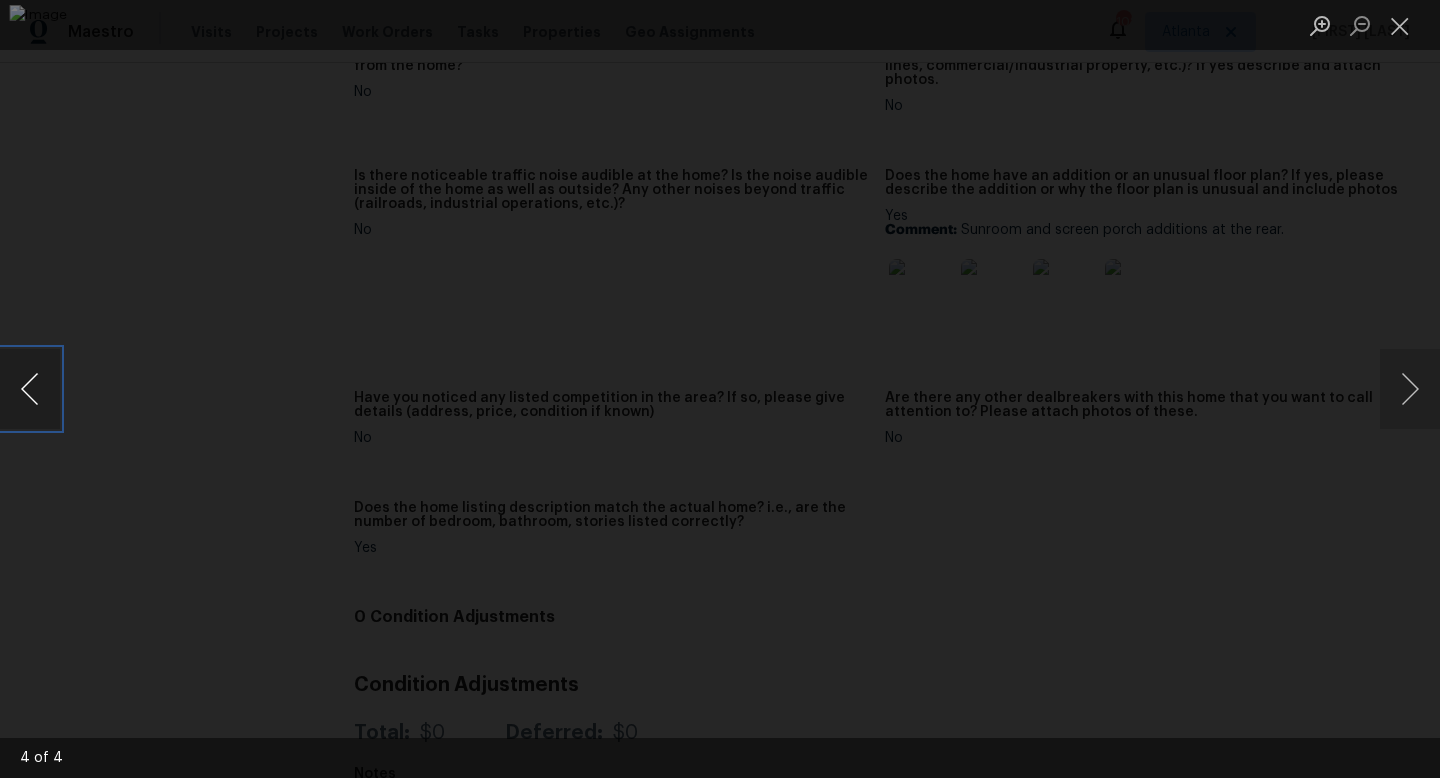 click at bounding box center [30, 389] 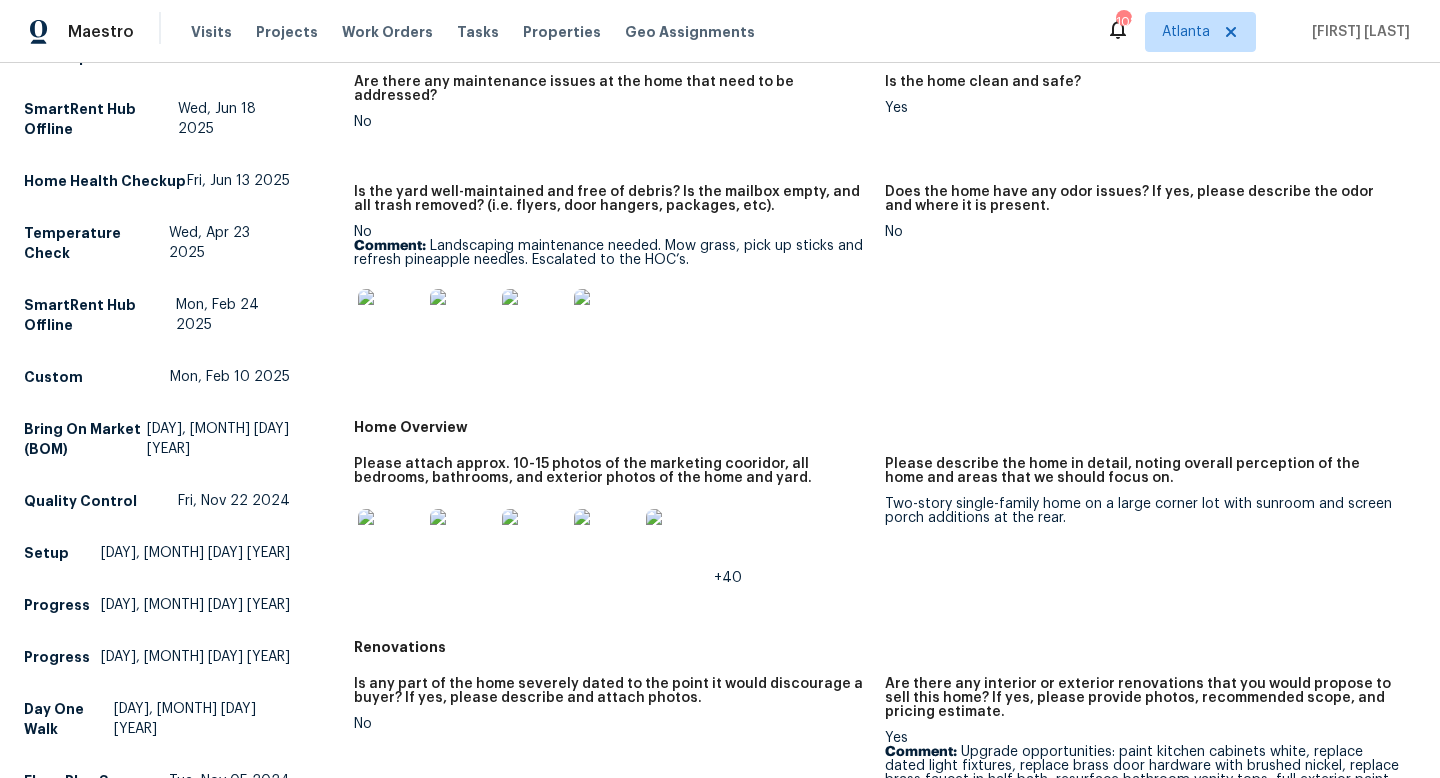 scroll, scrollTop: 284, scrollLeft: 0, axis: vertical 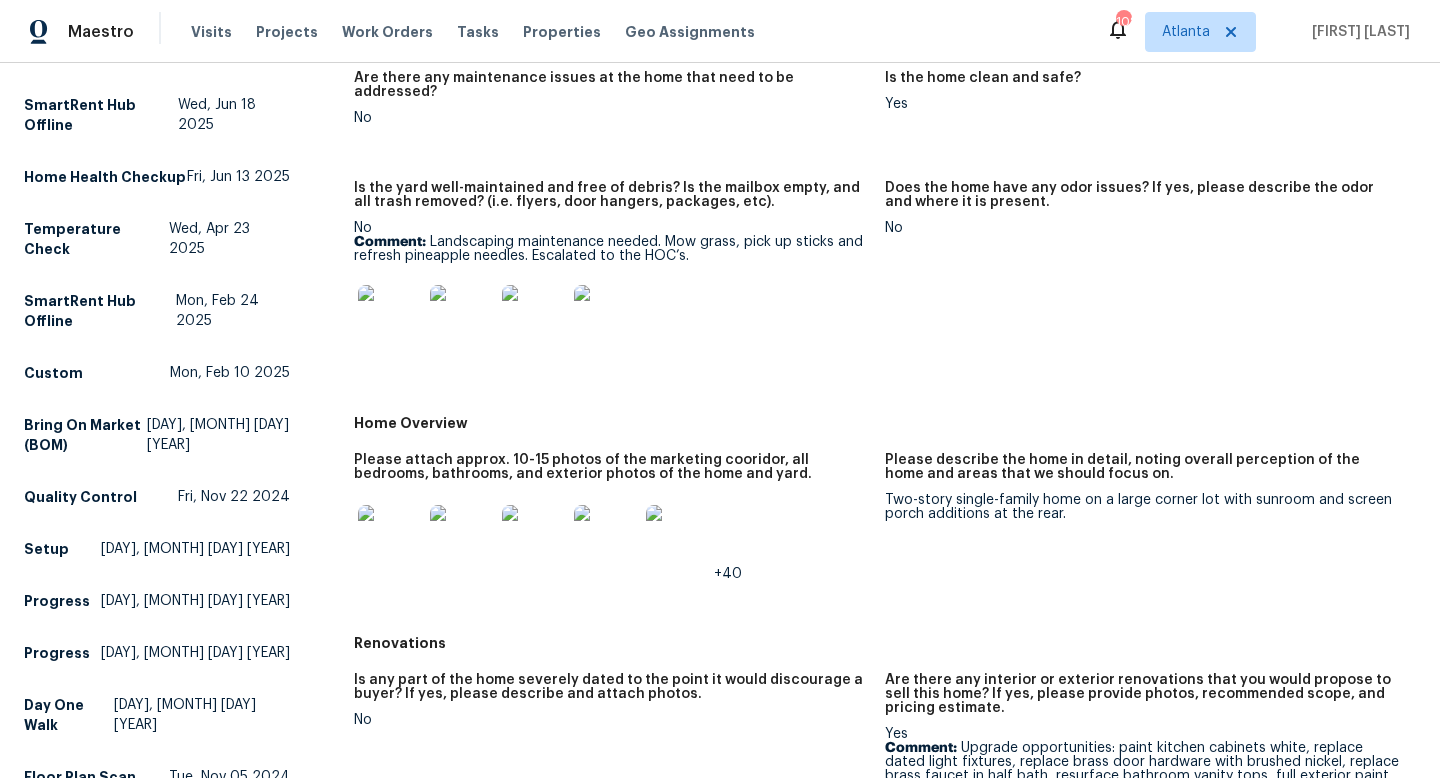 click at bounding box center (390, 537) 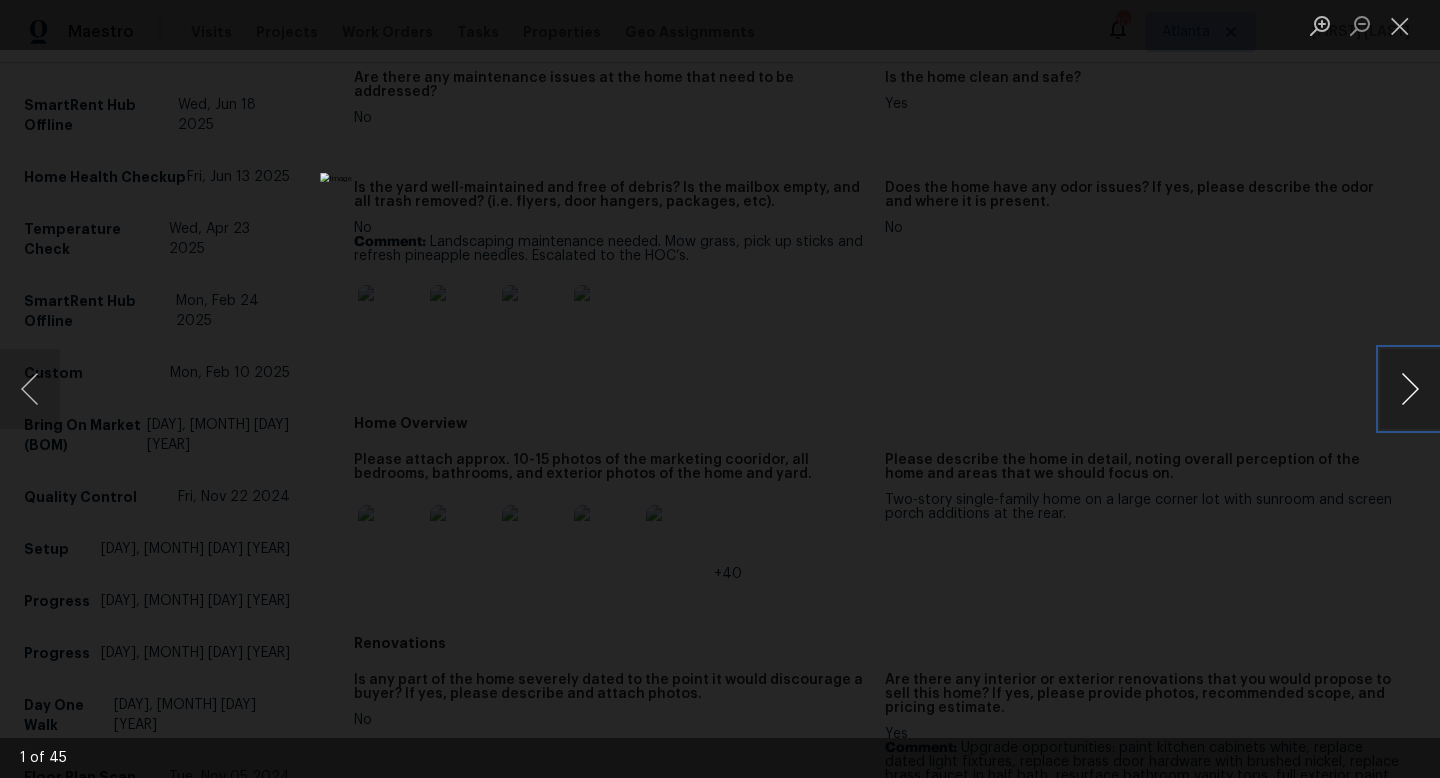 click at bounding box center [1410, 389] 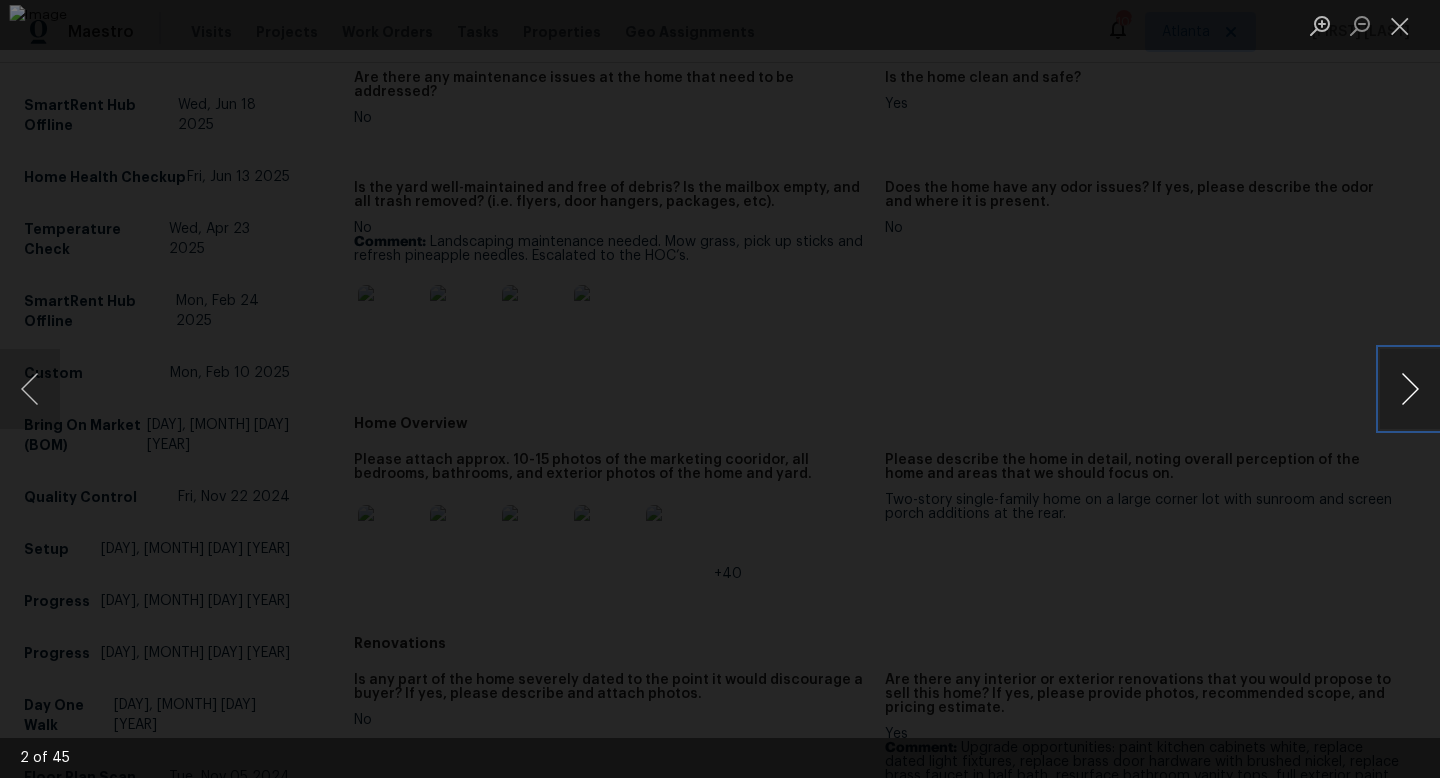 click at bounding box center (1410, 389) 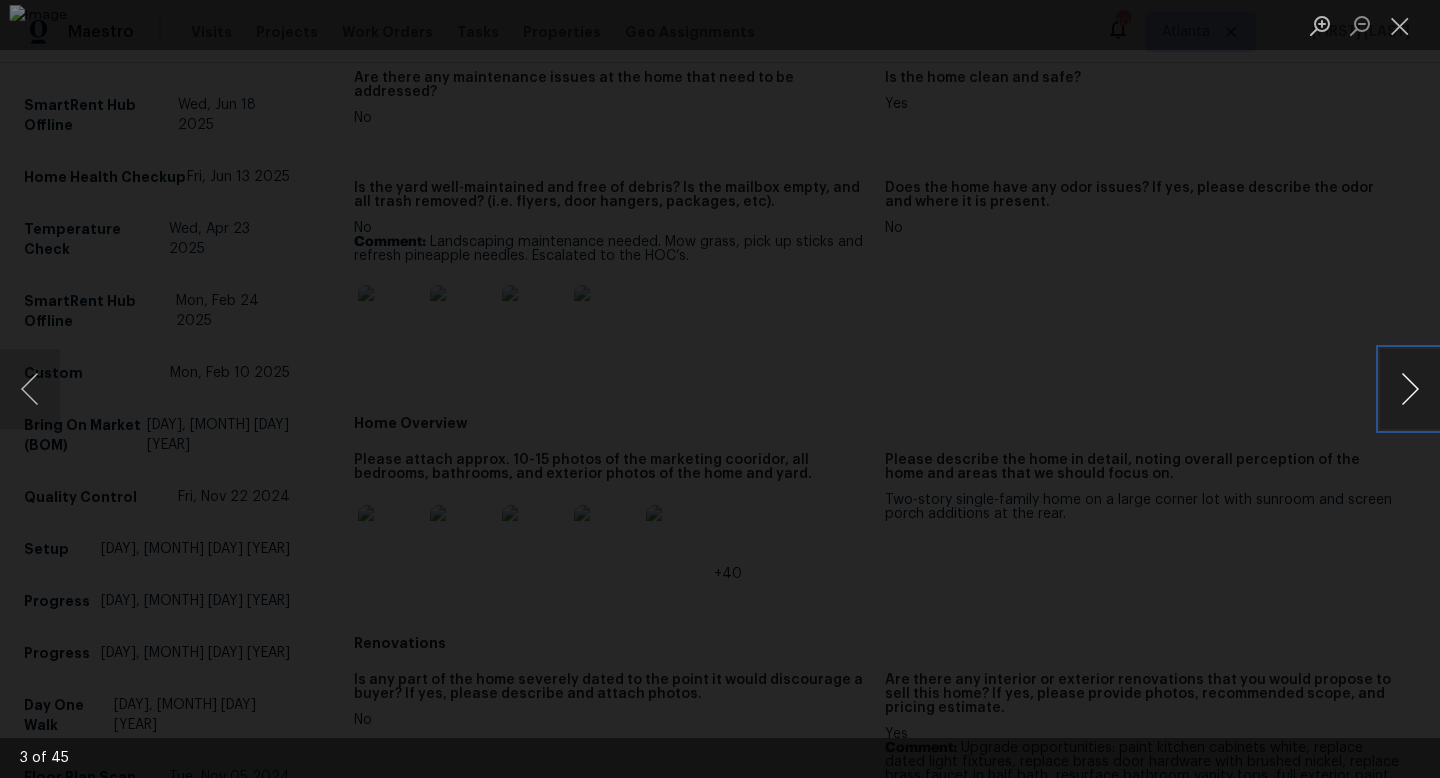 click at bounding box center [1410, 389] 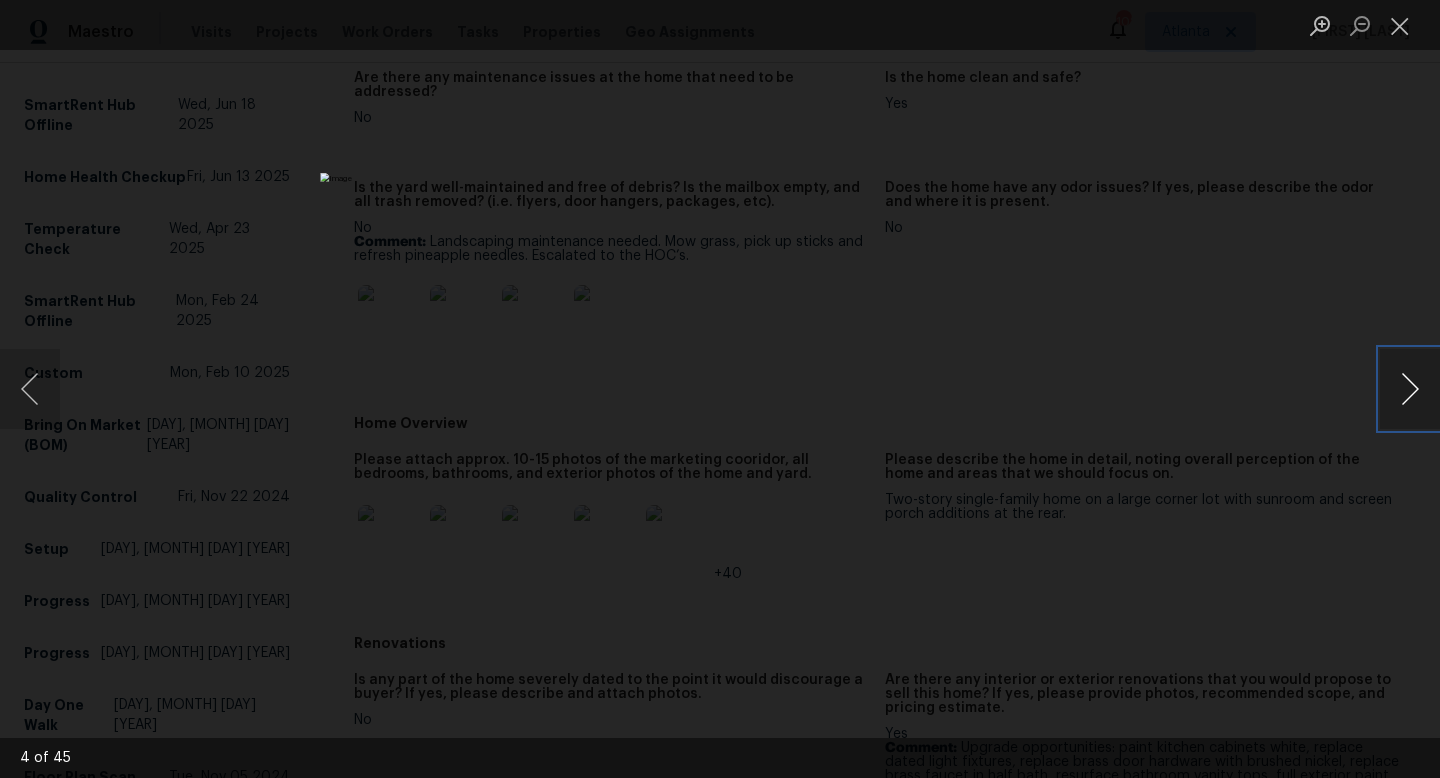 click at bounding box center [1410, 389] 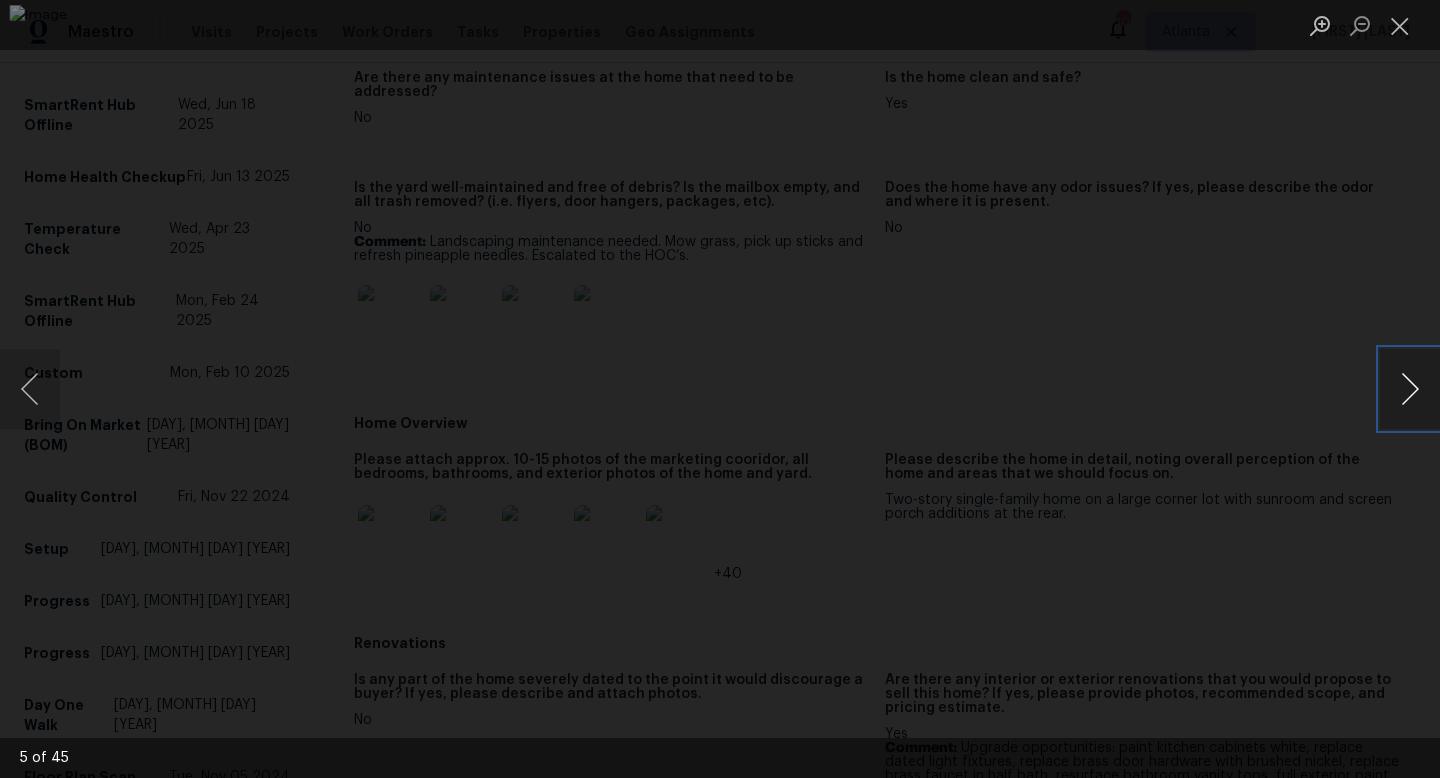 click at bounding box center (1410, 389) 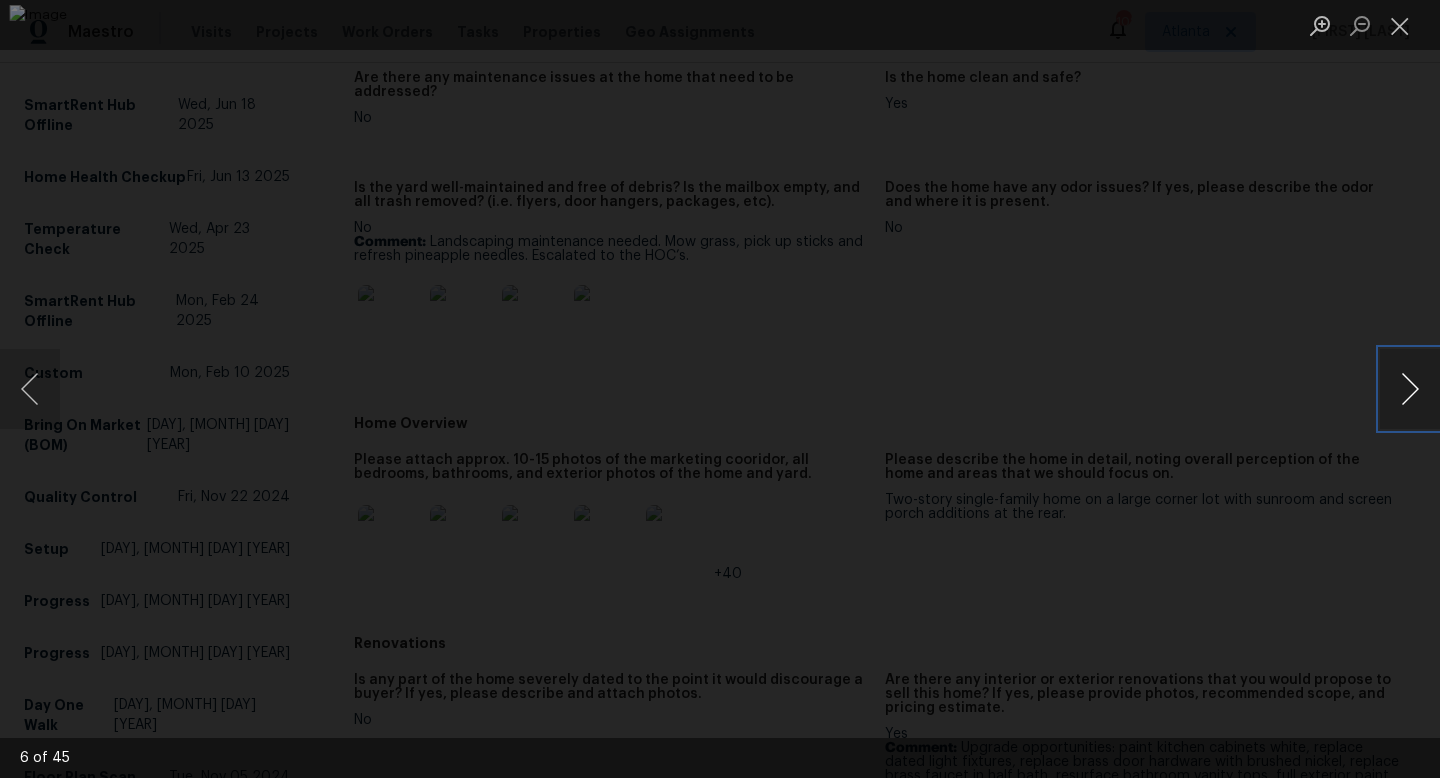 click at bounding box center (1410, 389) 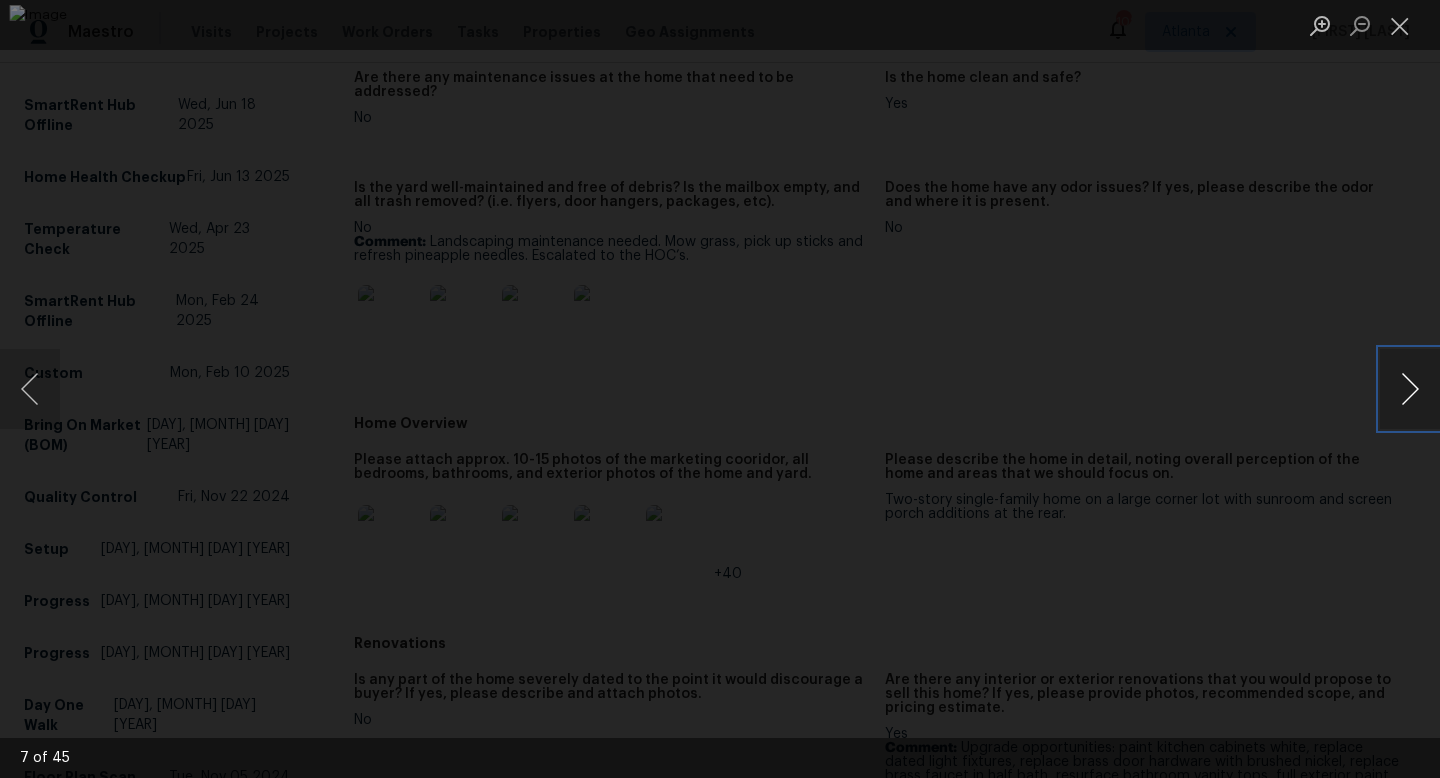 click at bounding box center (1410, 389) 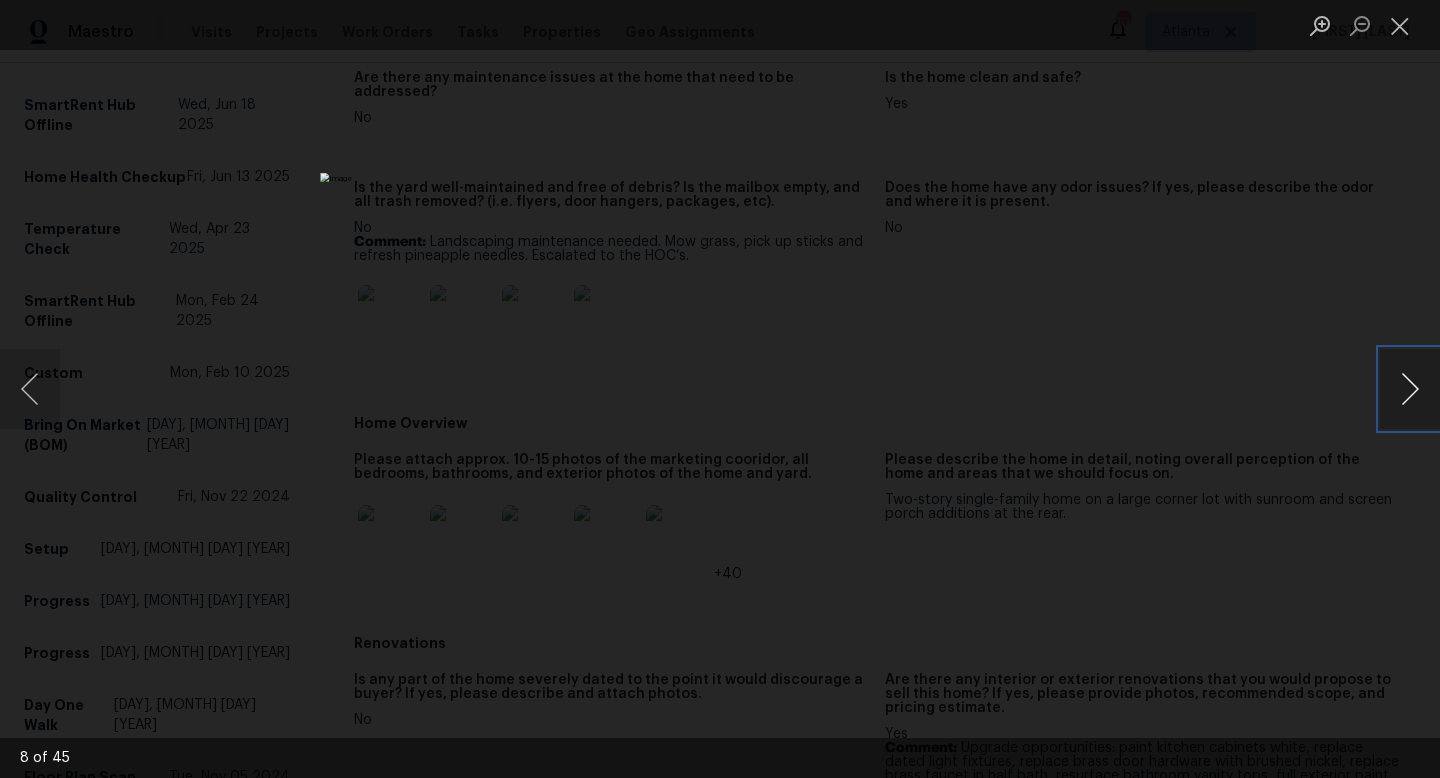 click at bounding box center [1410, 389] 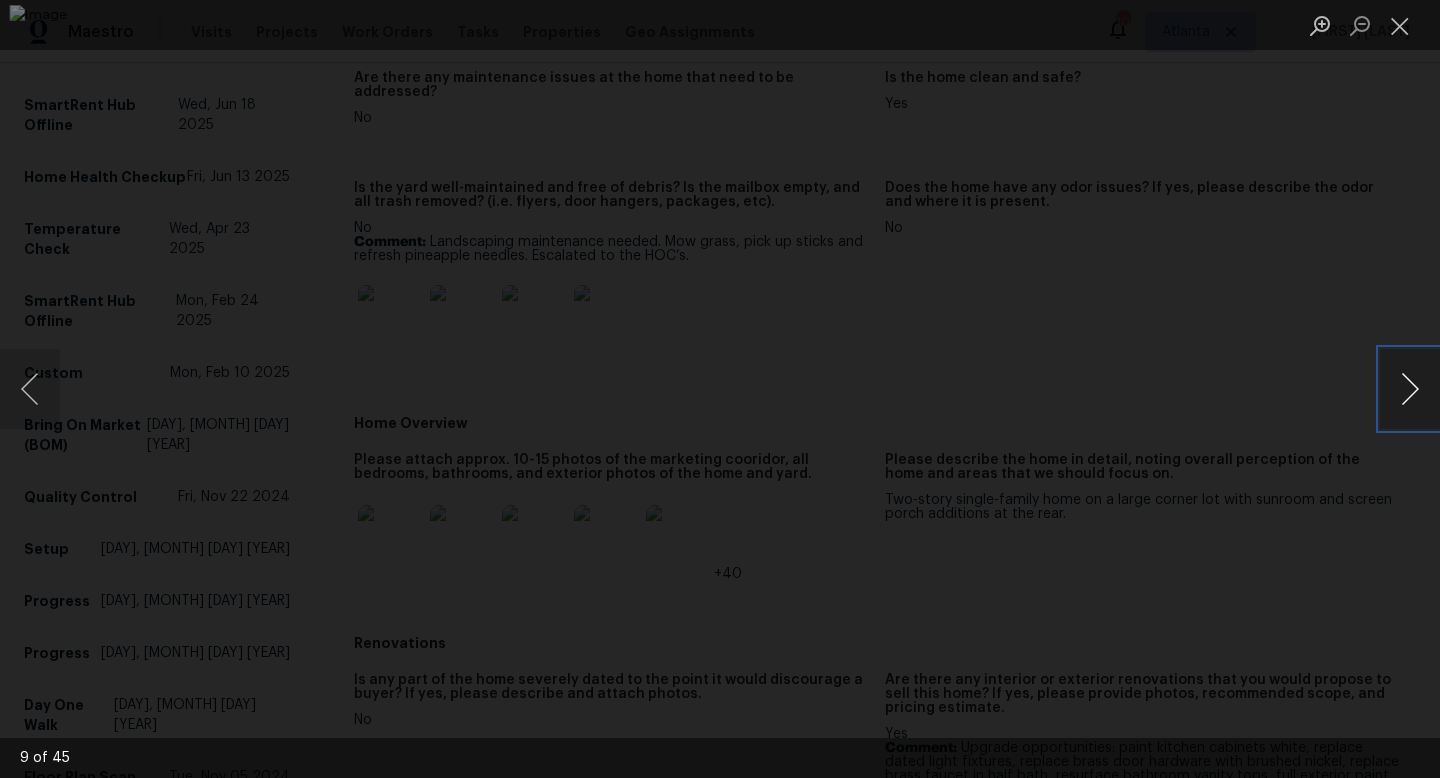 click at bounding box center [1410, 389] 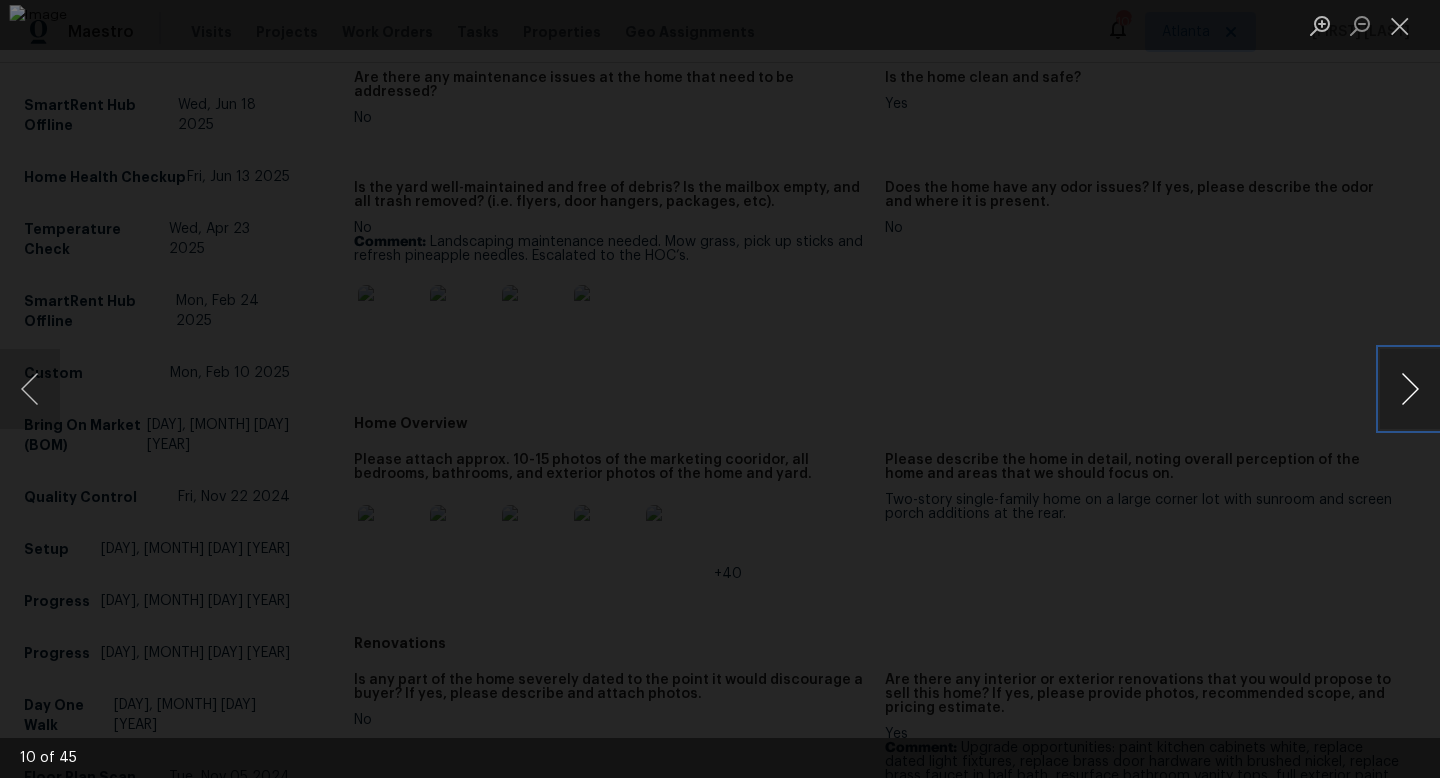 click at bounding box center [1410, 389] 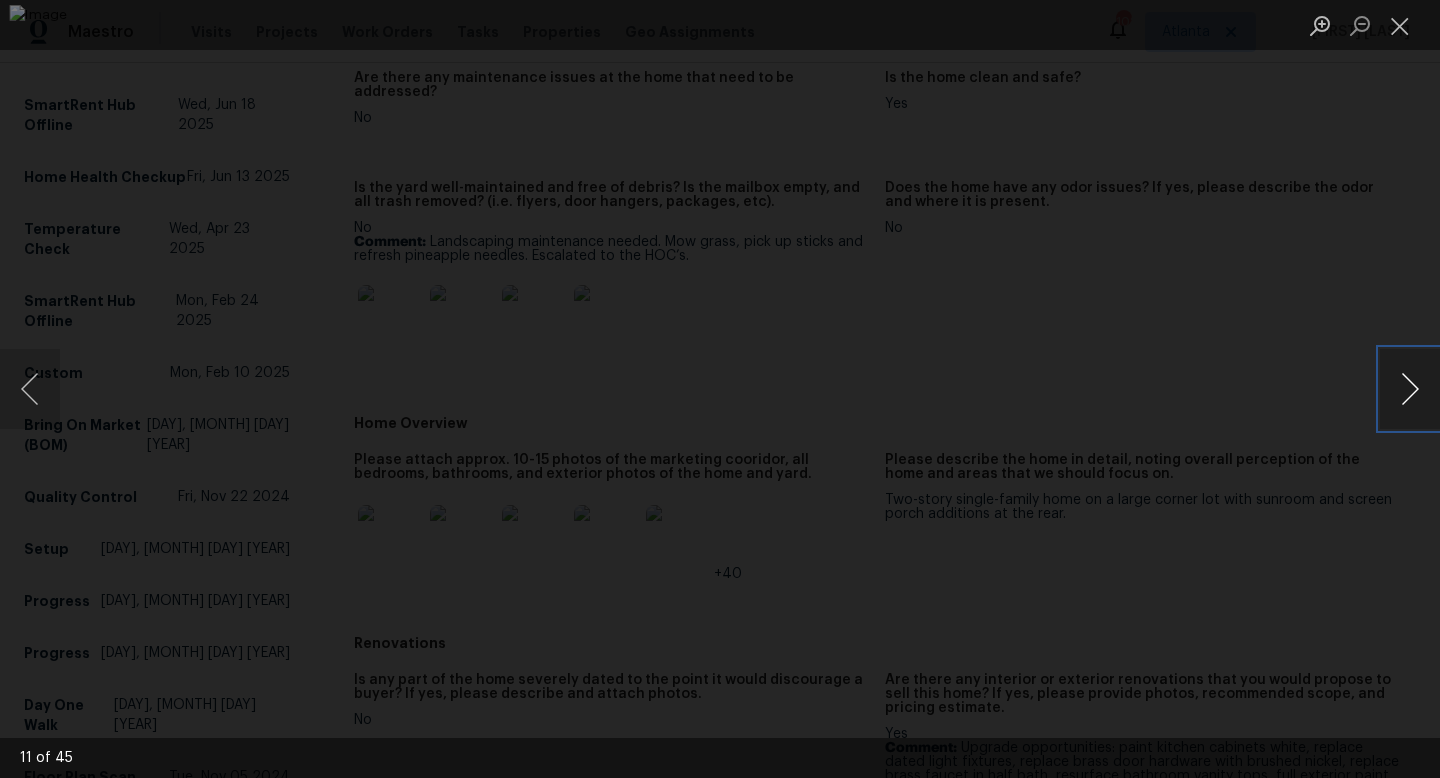 click at bounding box center [1410, 389] 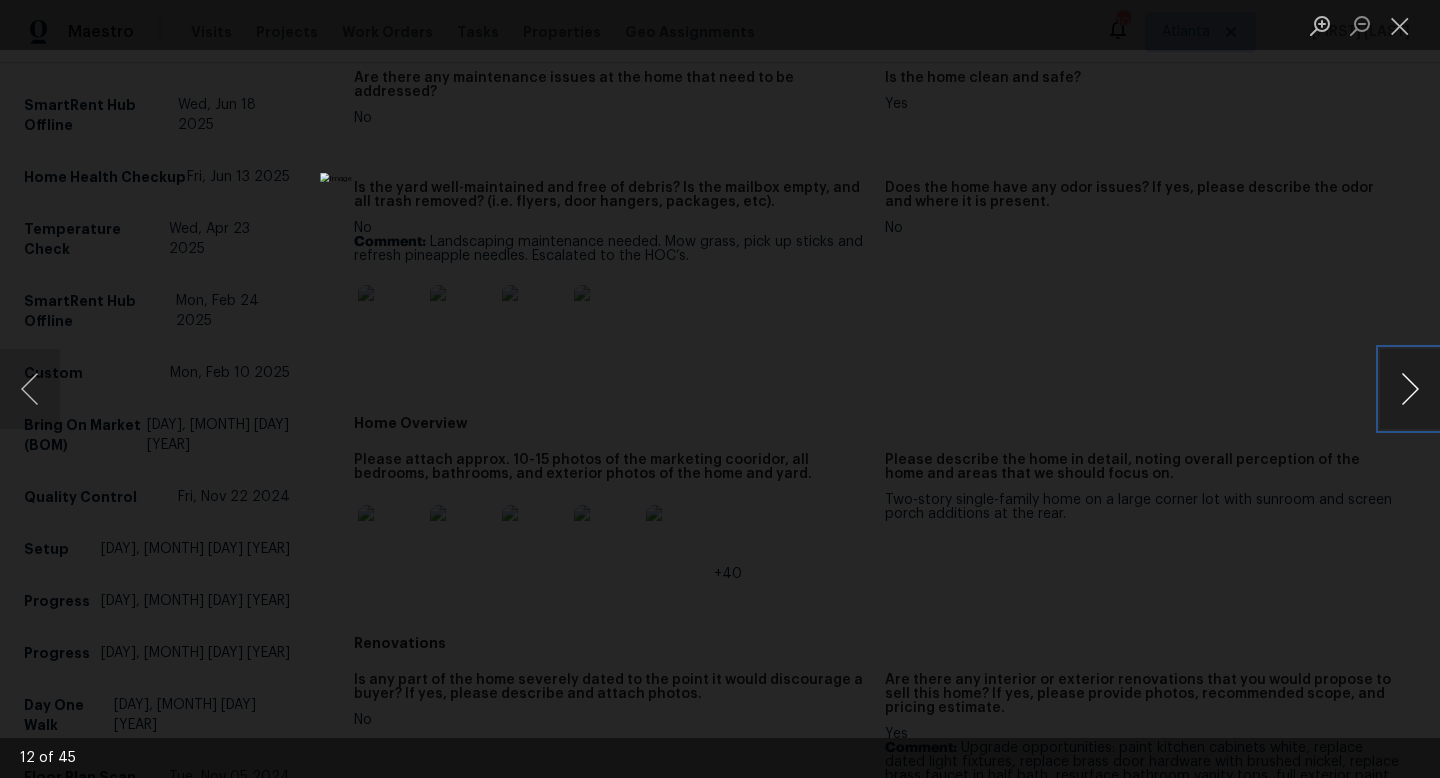 click at bounding box center (1410, 389) 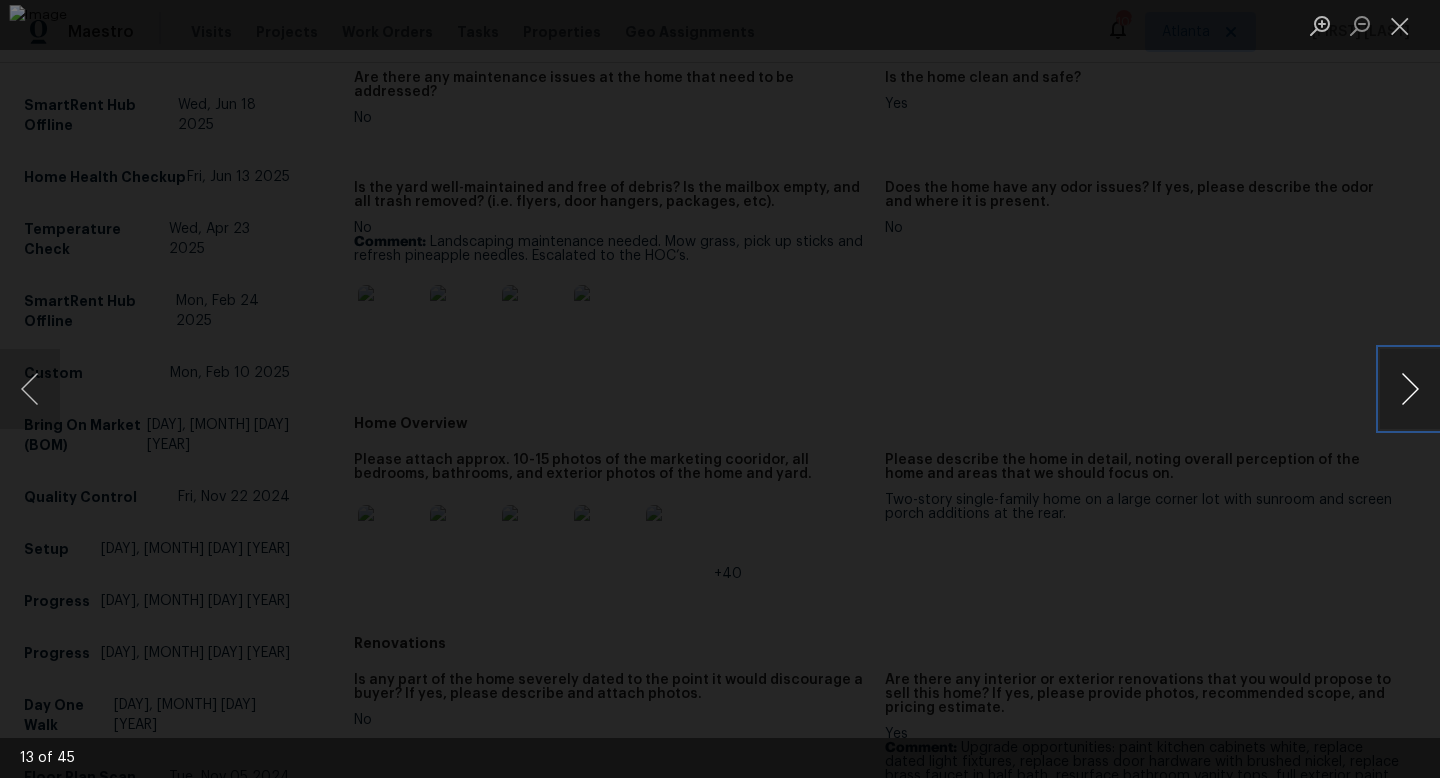 click at bounding box center [1410, 389] 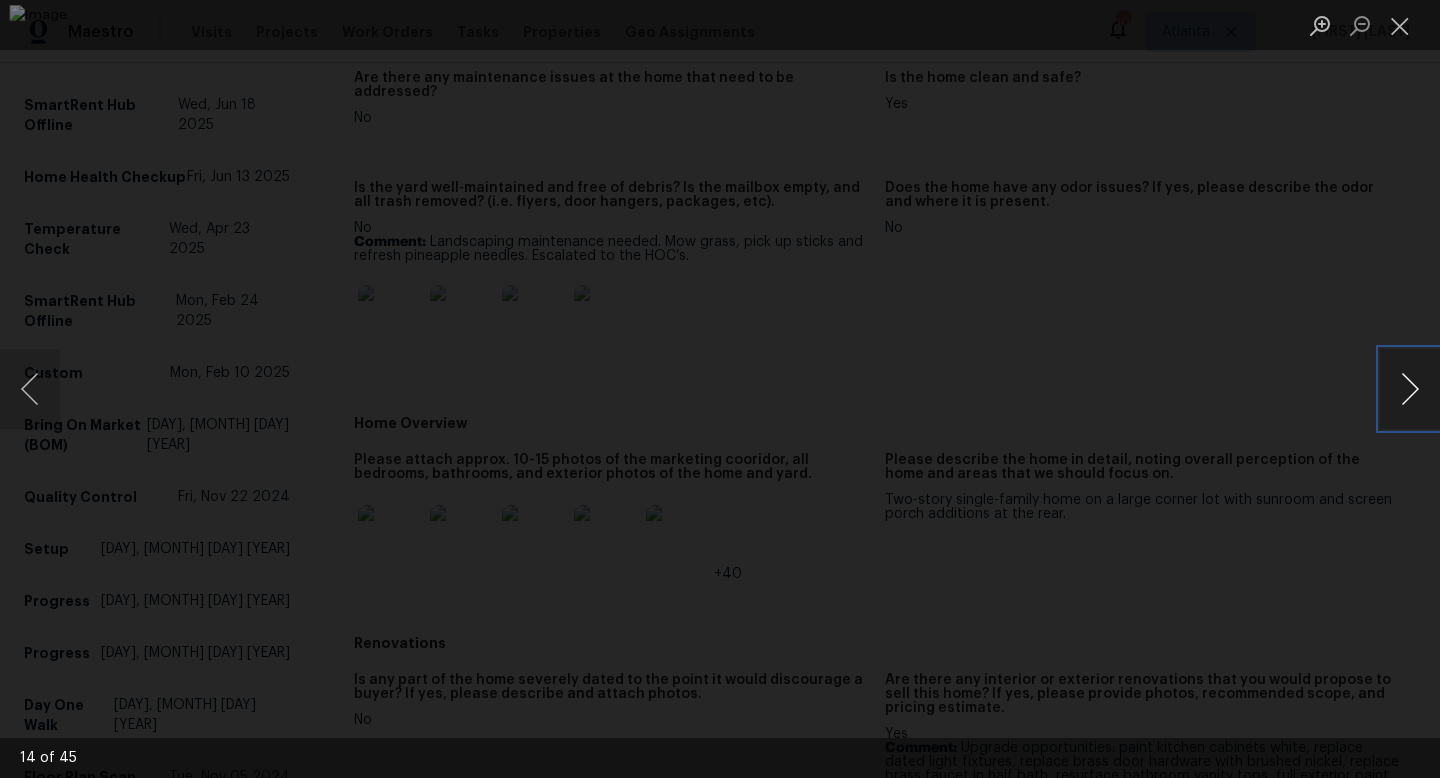 click at bounding box center [1410, 389] 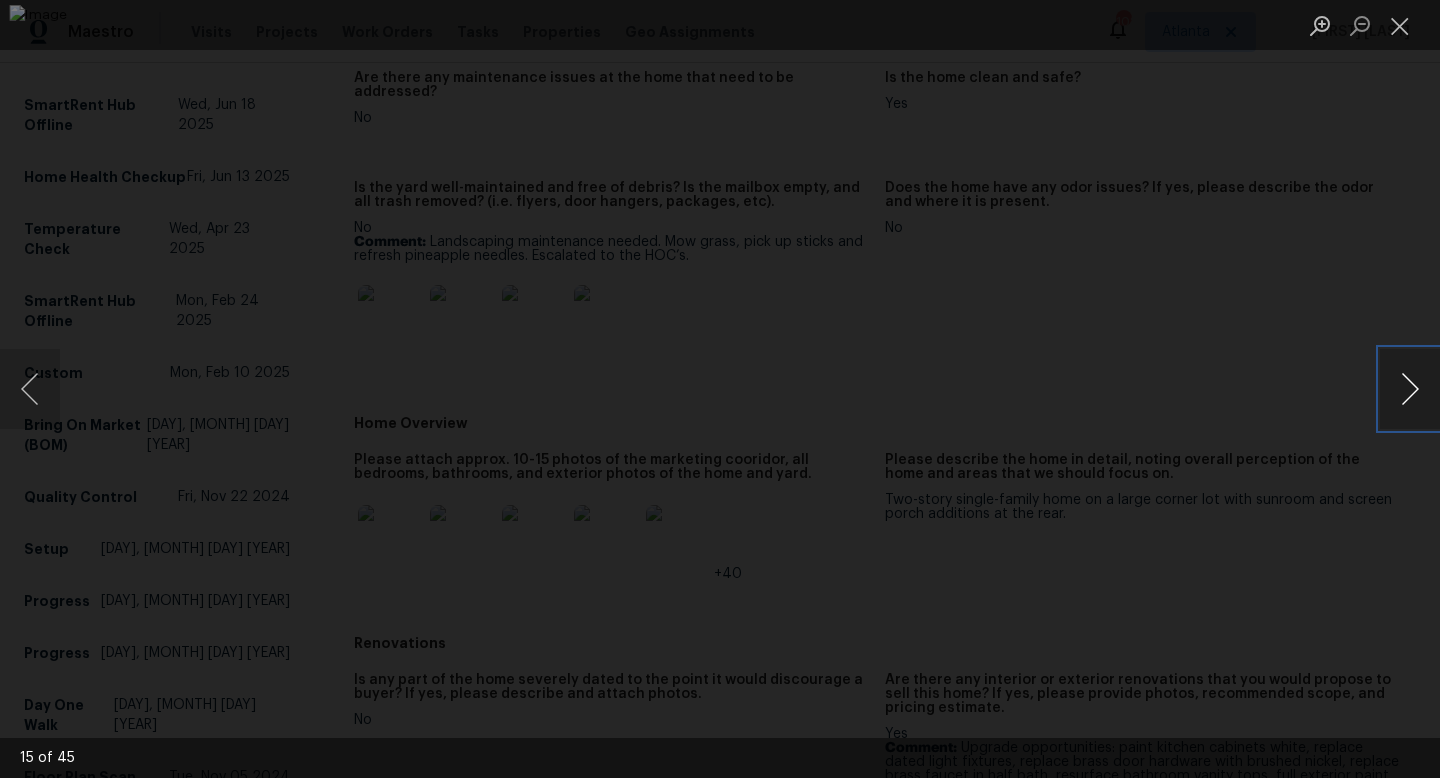 click at bounding box center [1410, 389] 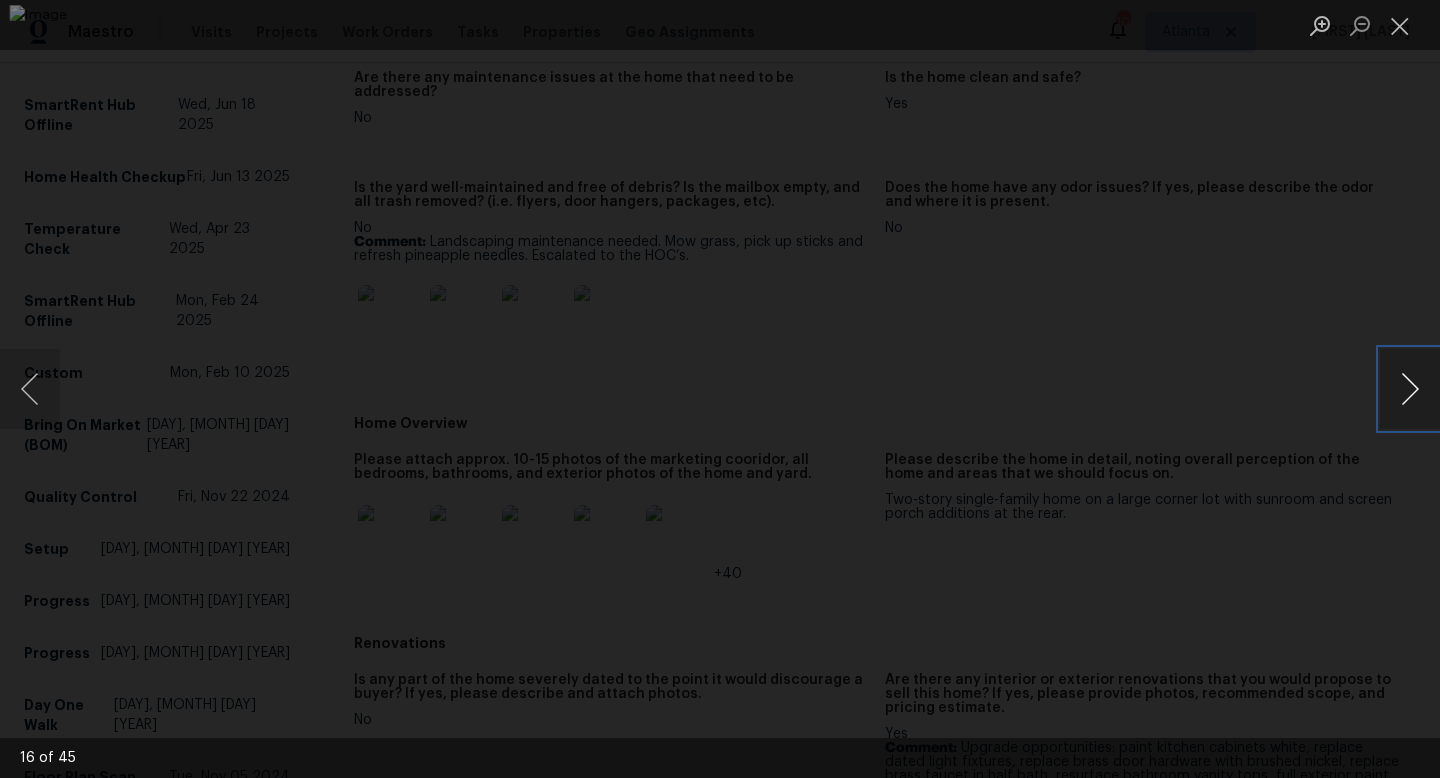 click at bounding box center [1410, 389] 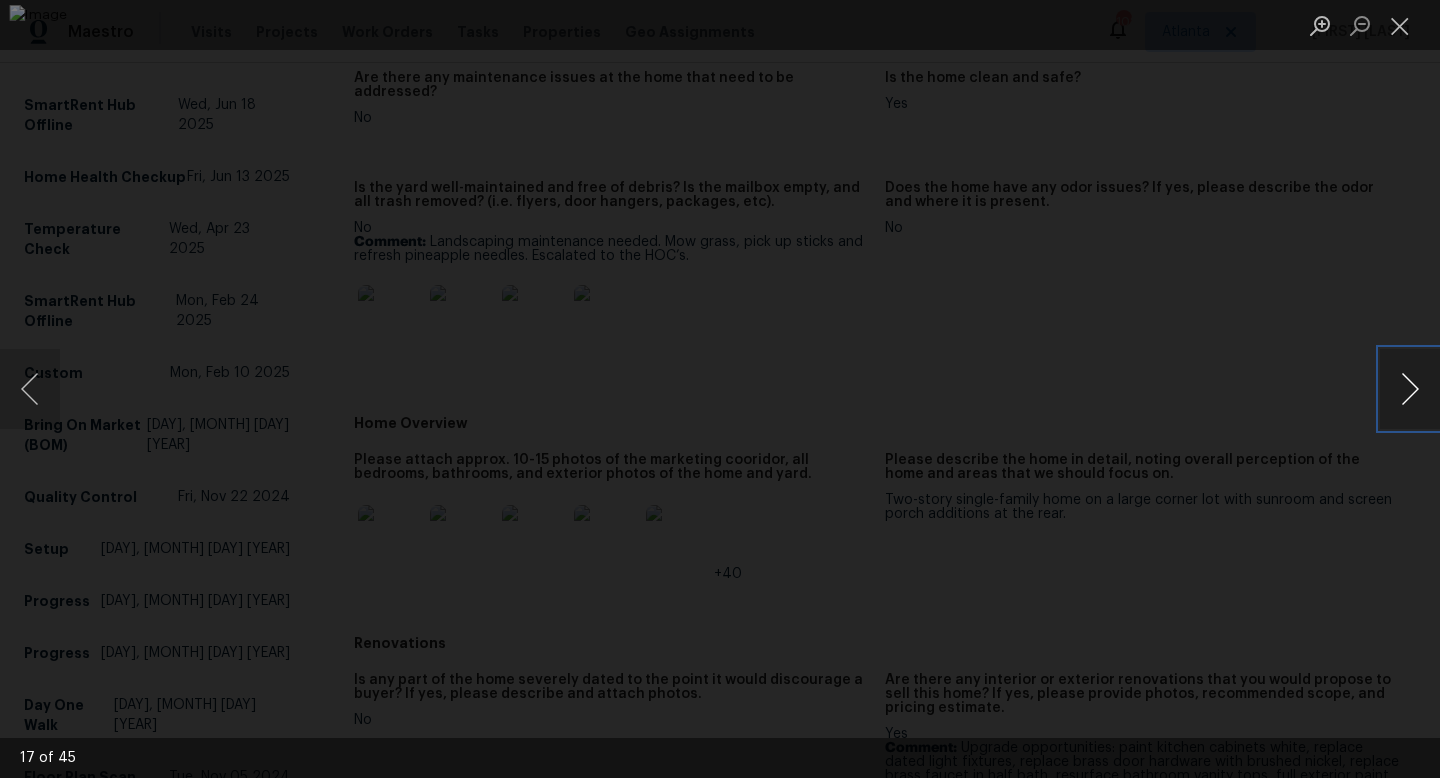 click at bounding box center (1410, 389) 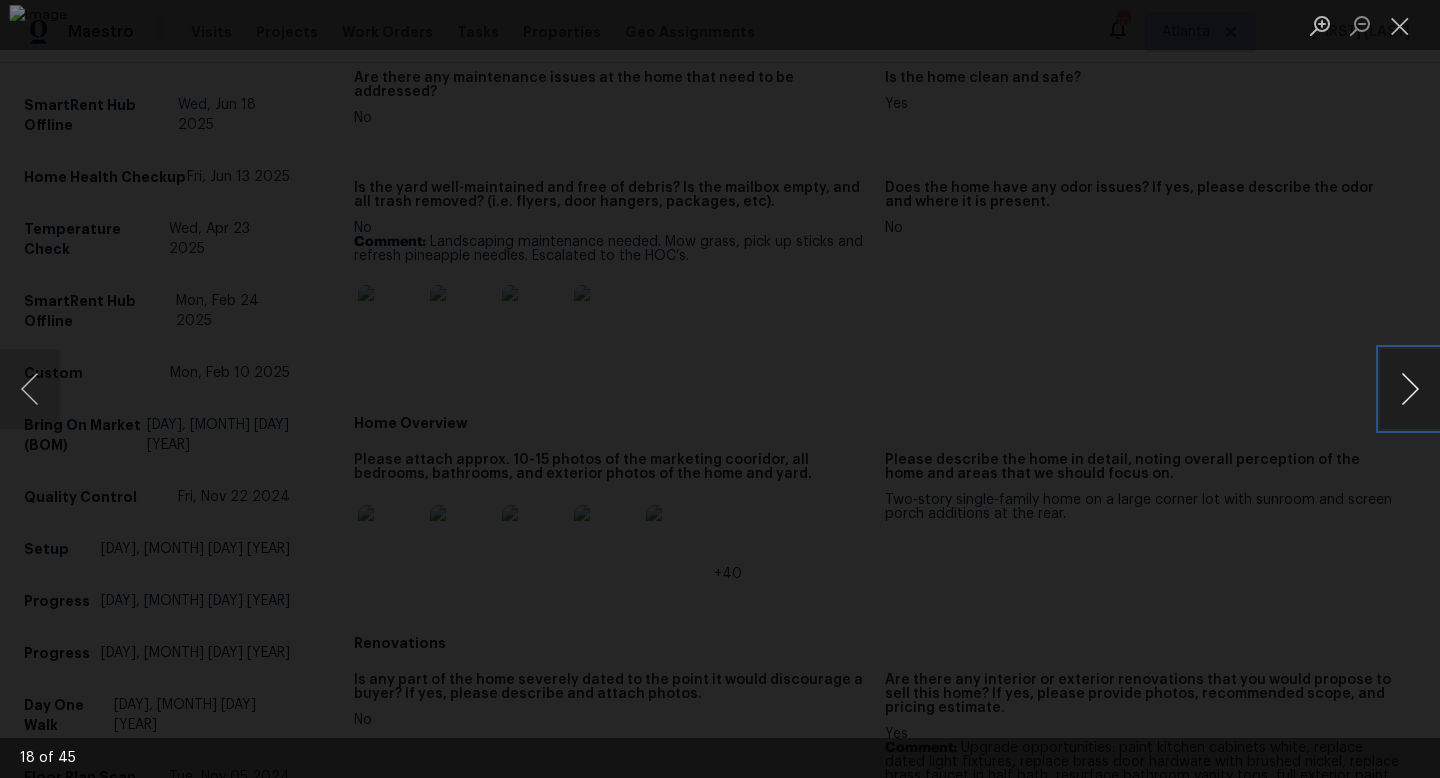 click at bounding box center [1410, 389] 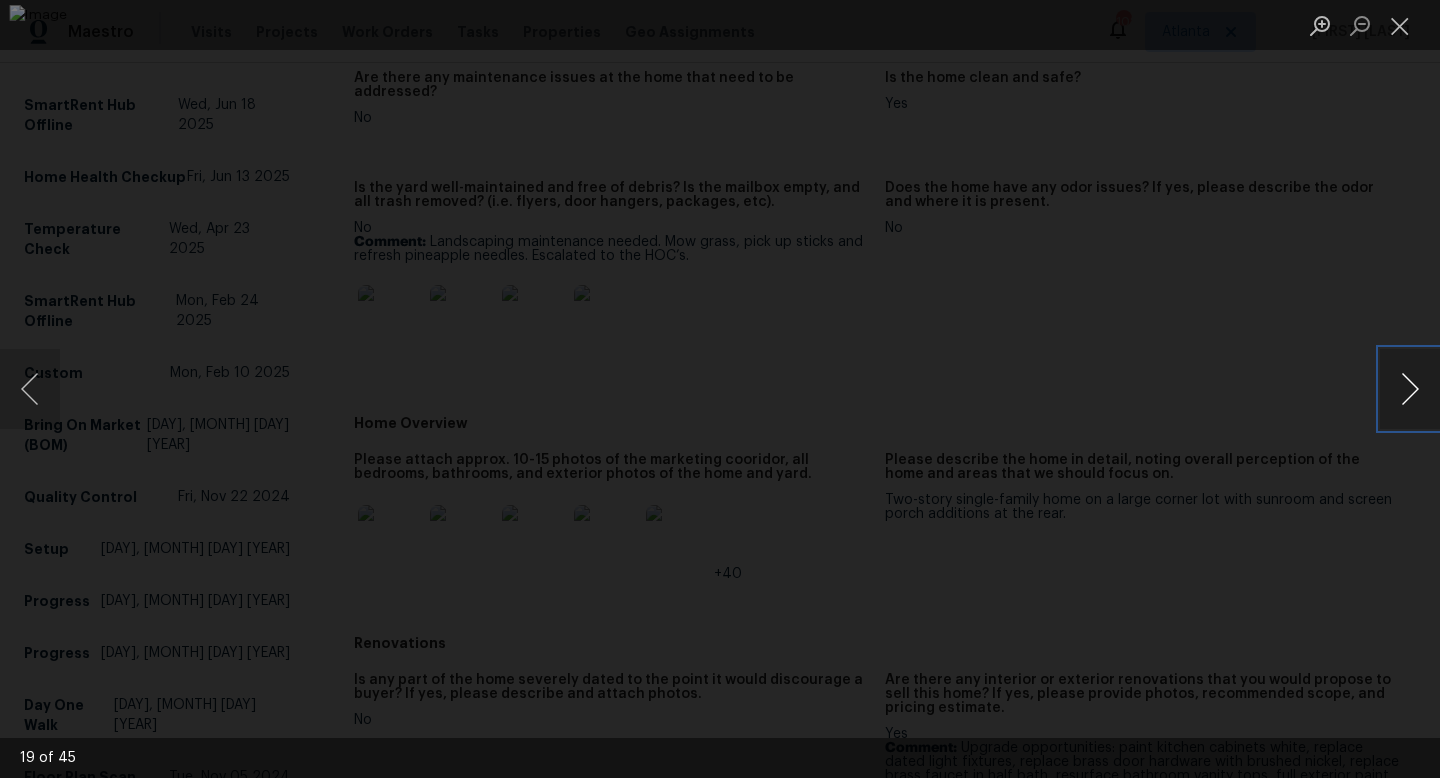 click at bounding box center (1410, 389) 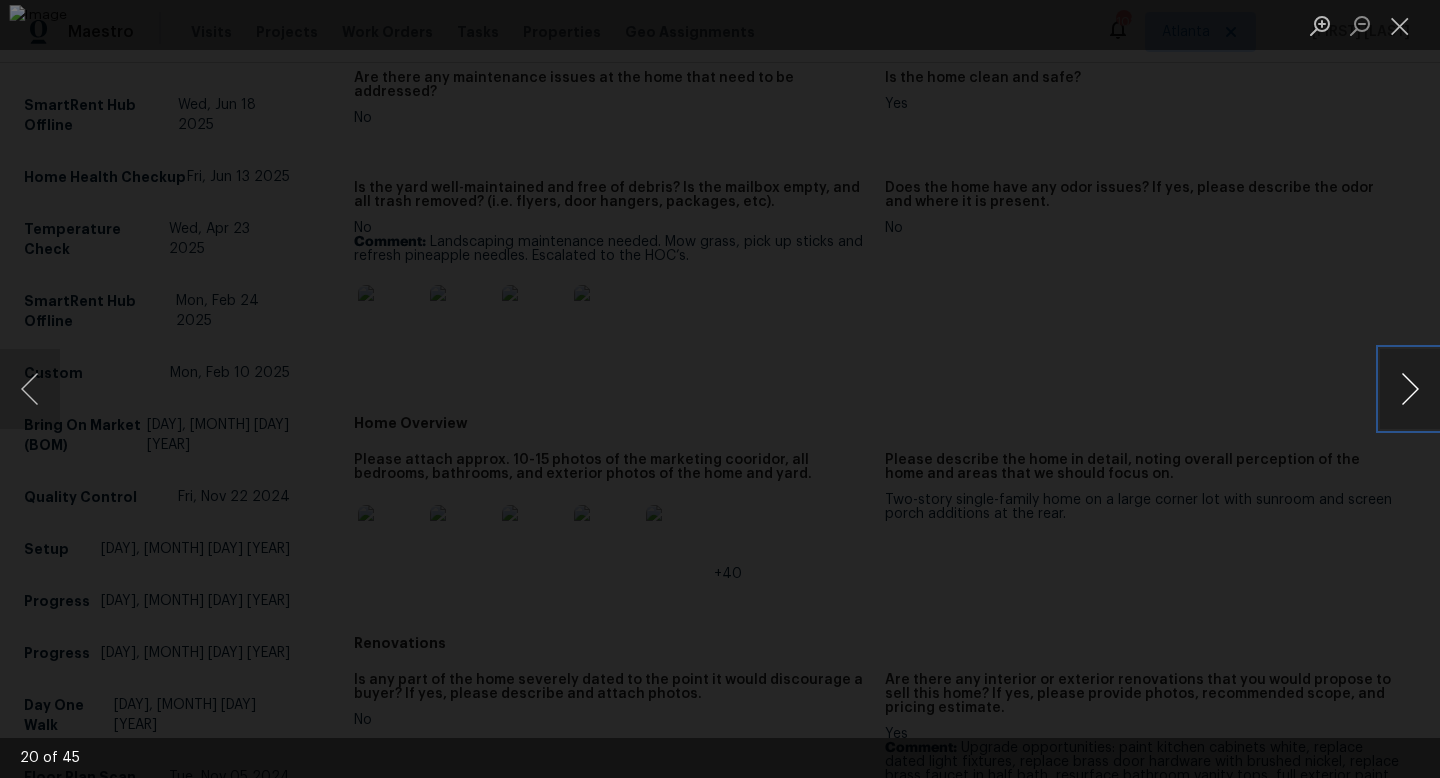 click at bounding box center [1410, 389] 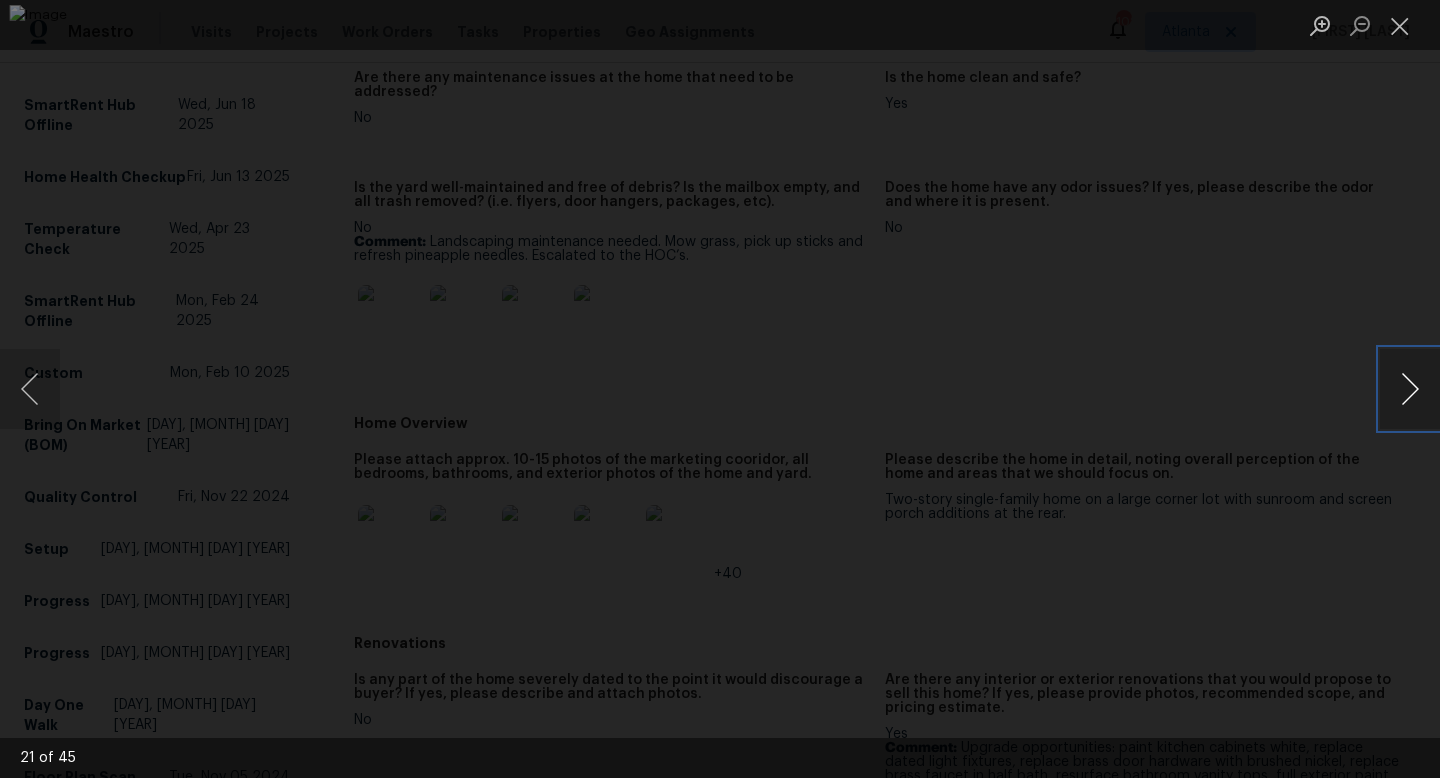 click at bounding box center (1410, 389) 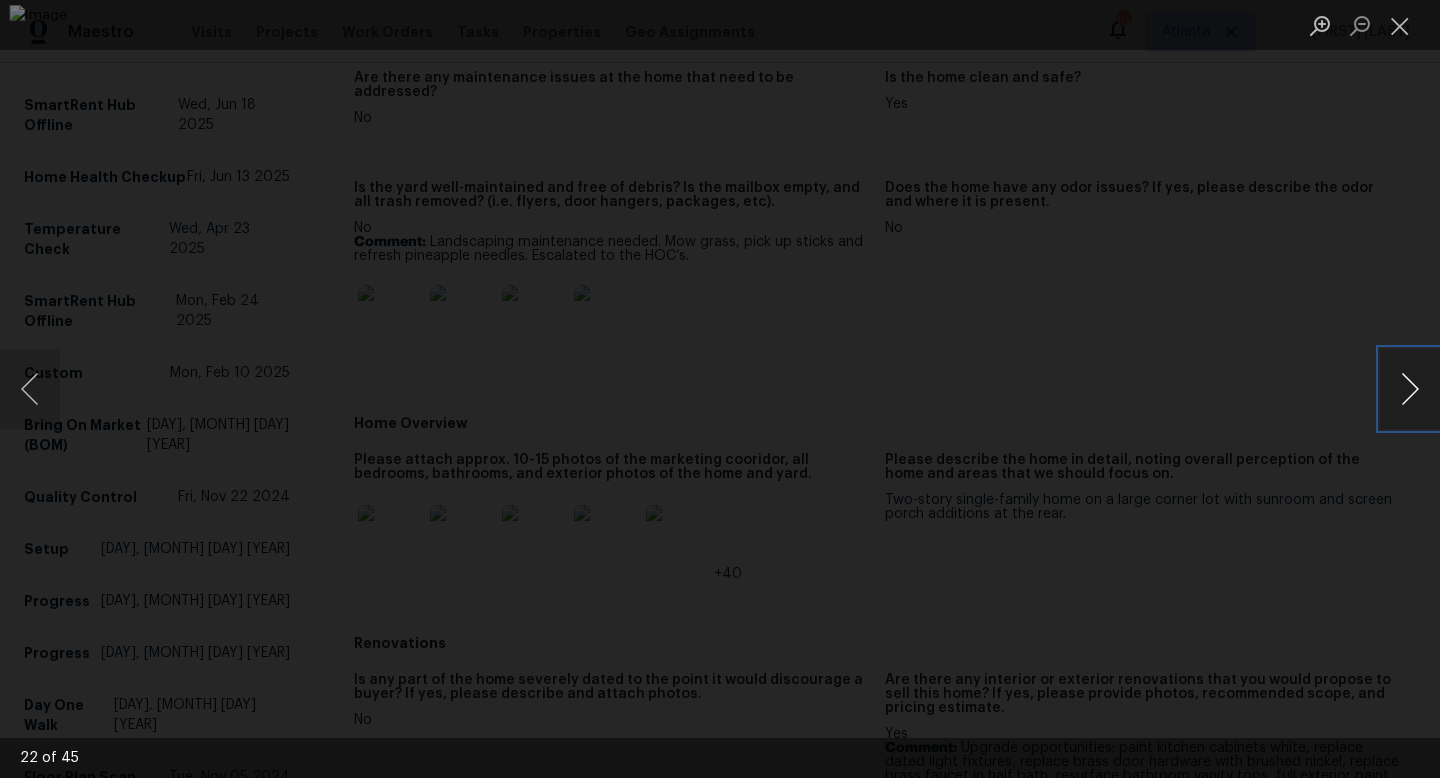 click at bounding box center (1410, 389) 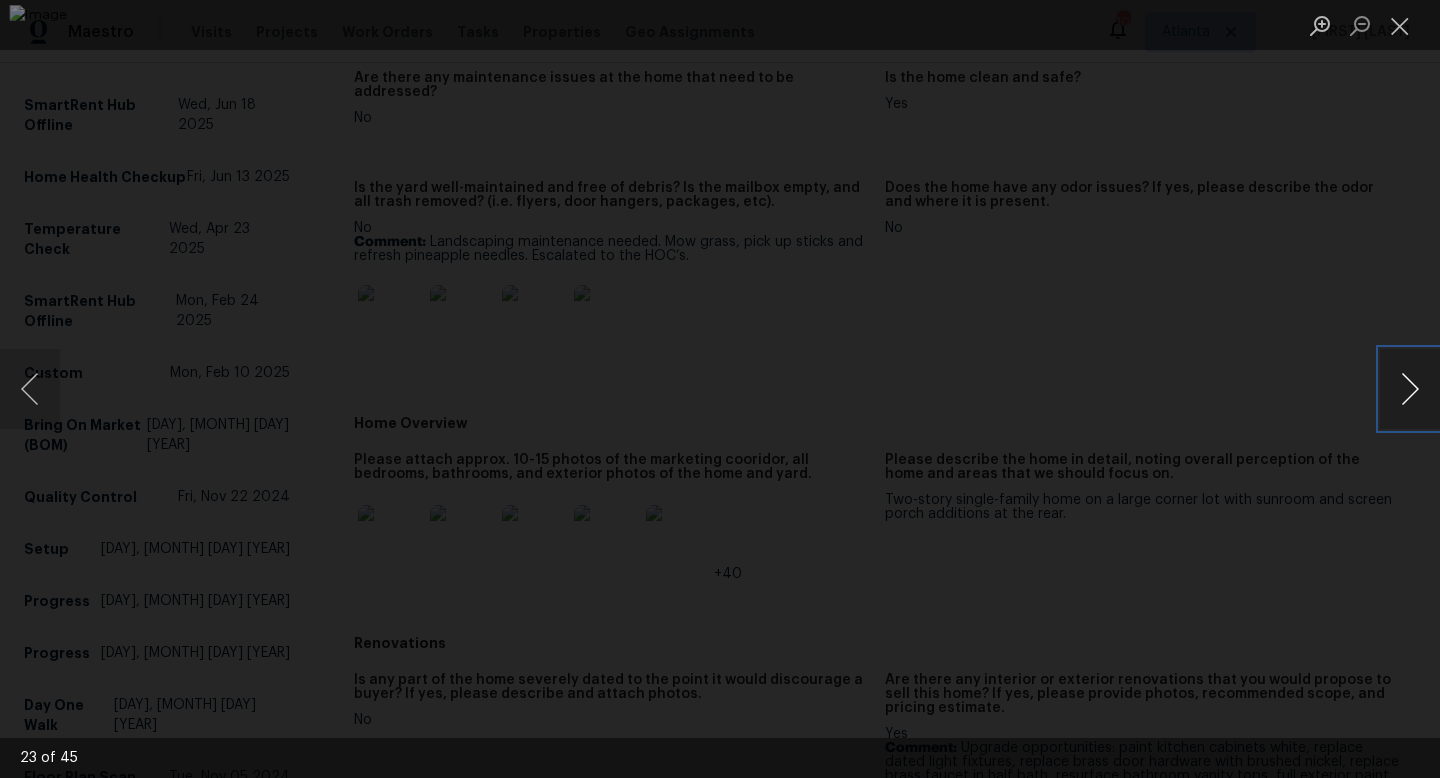 click at bounding box center (1410, 389) 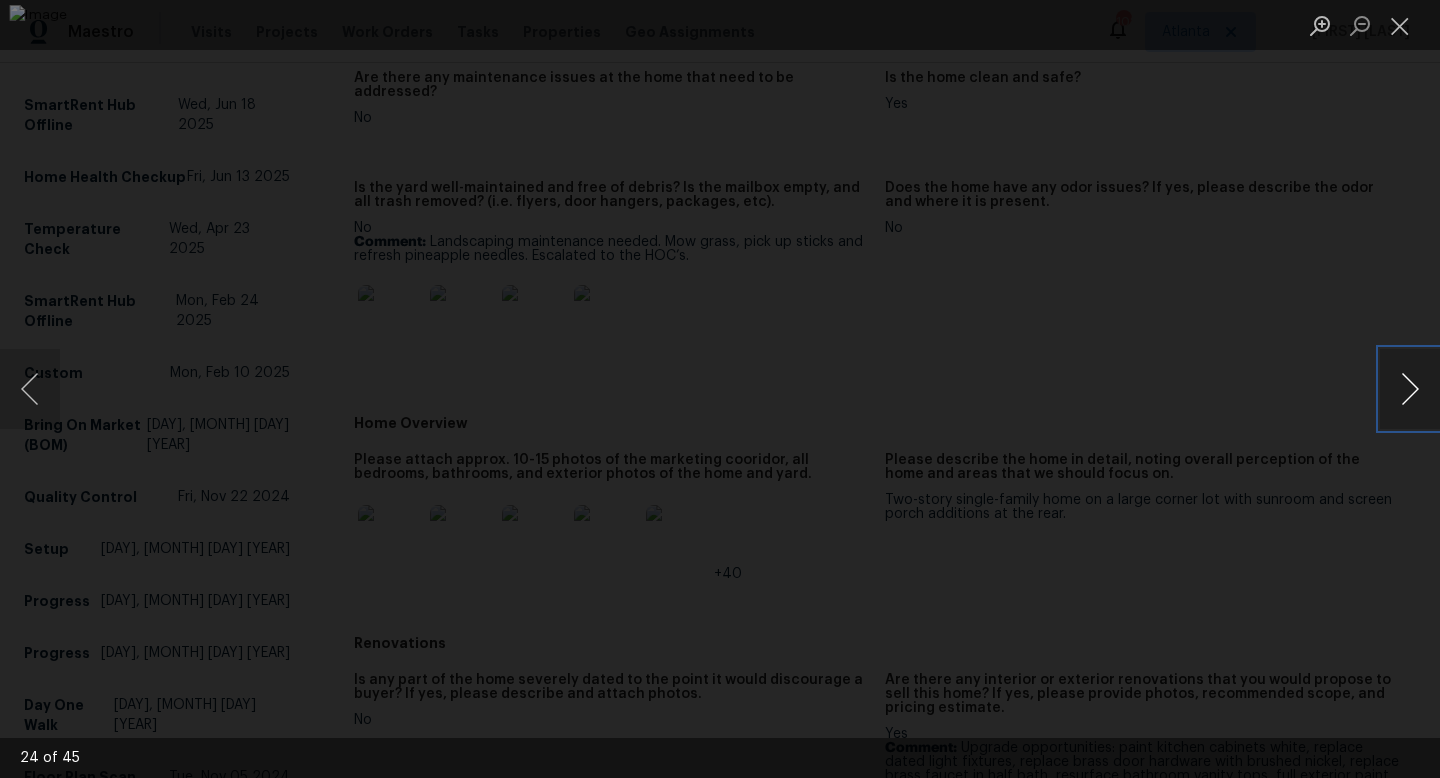 click at bounding box center [1410, 389] 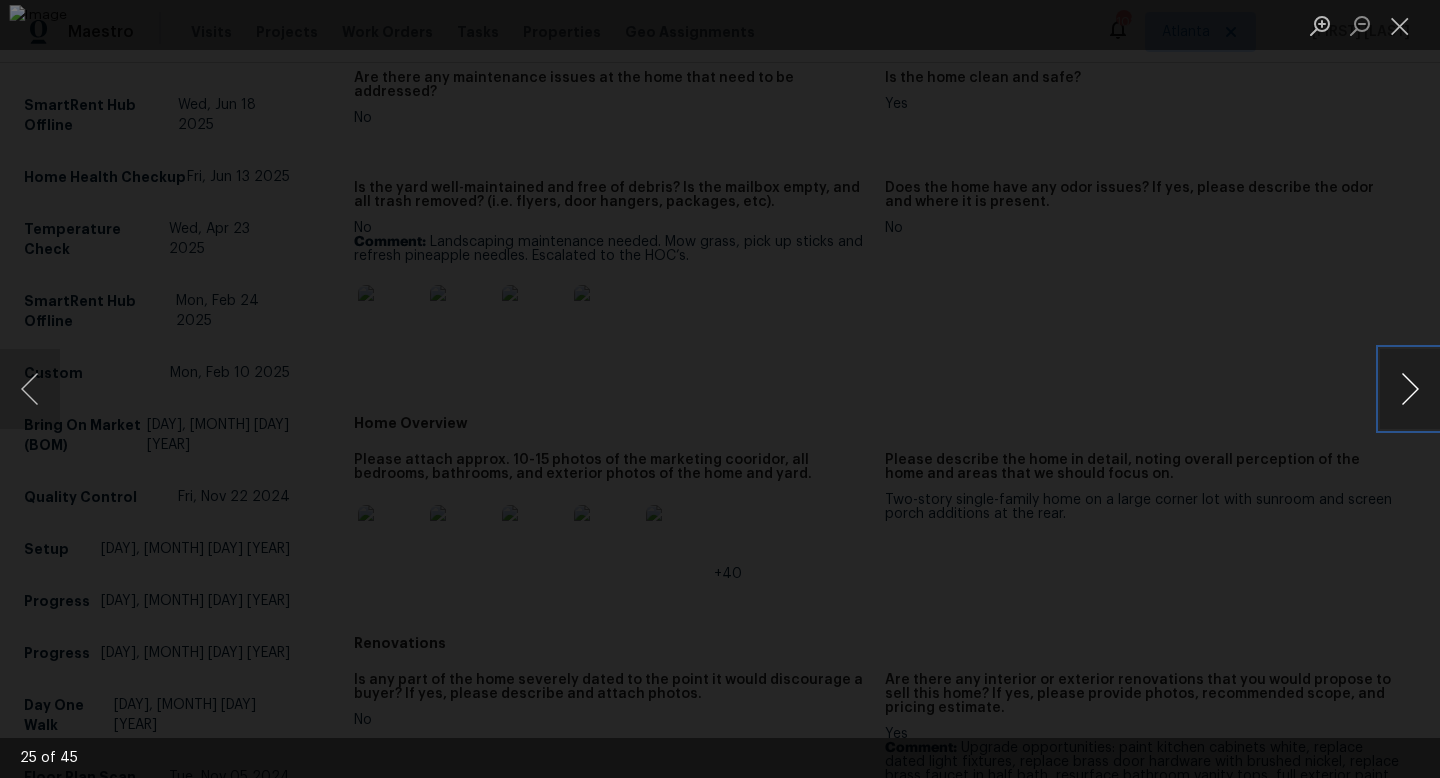 click at bounding box center (1410, 389) 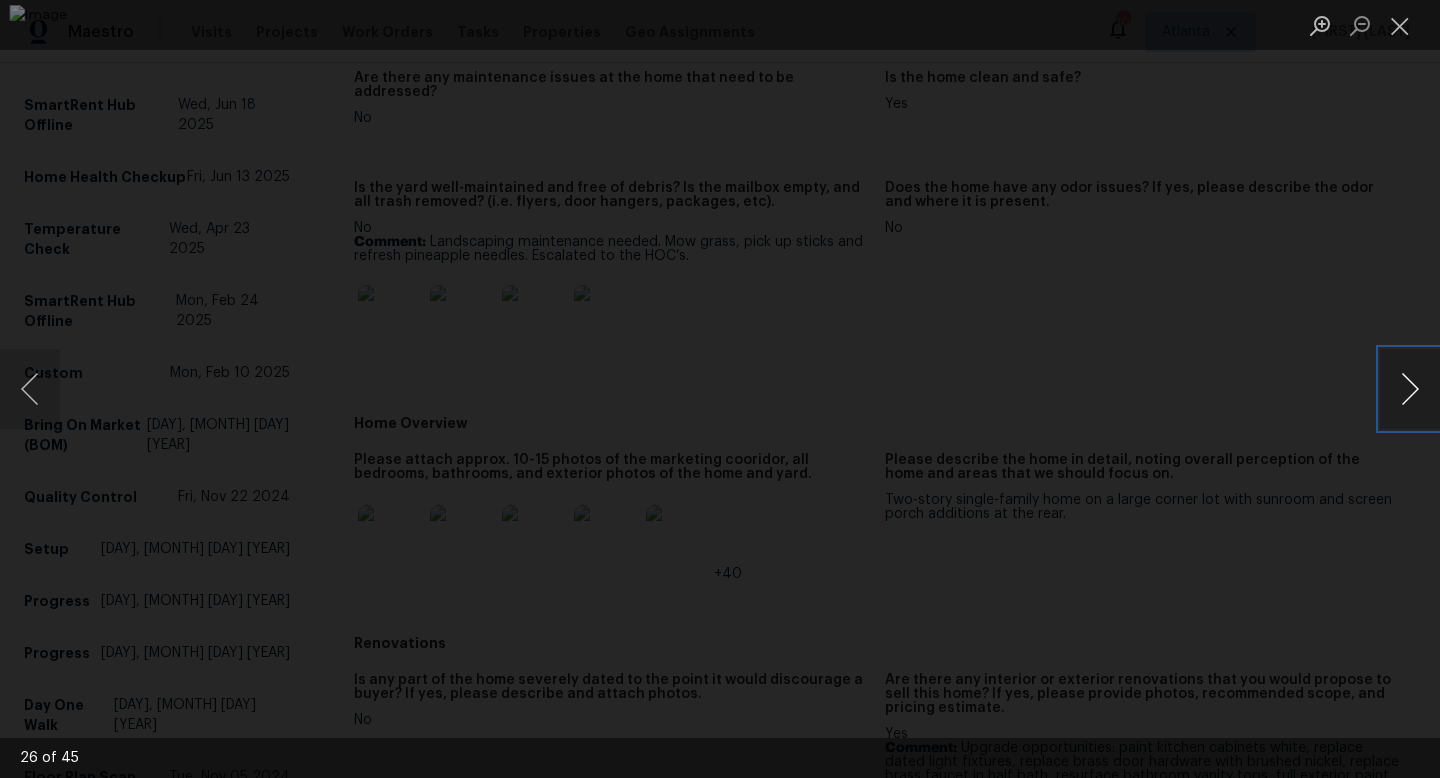 click at bounding box center [1410, 389] 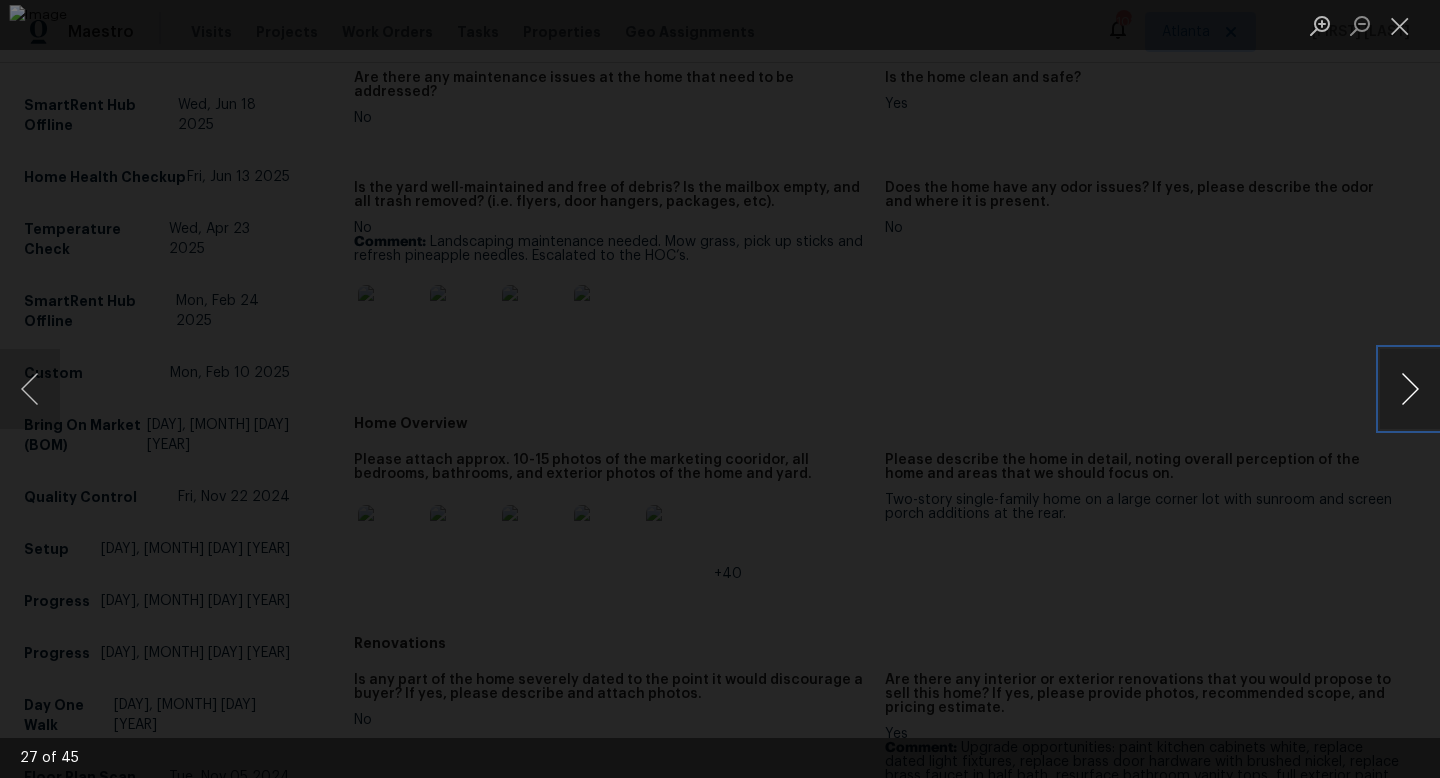 click at bounding box center (1410, 389) 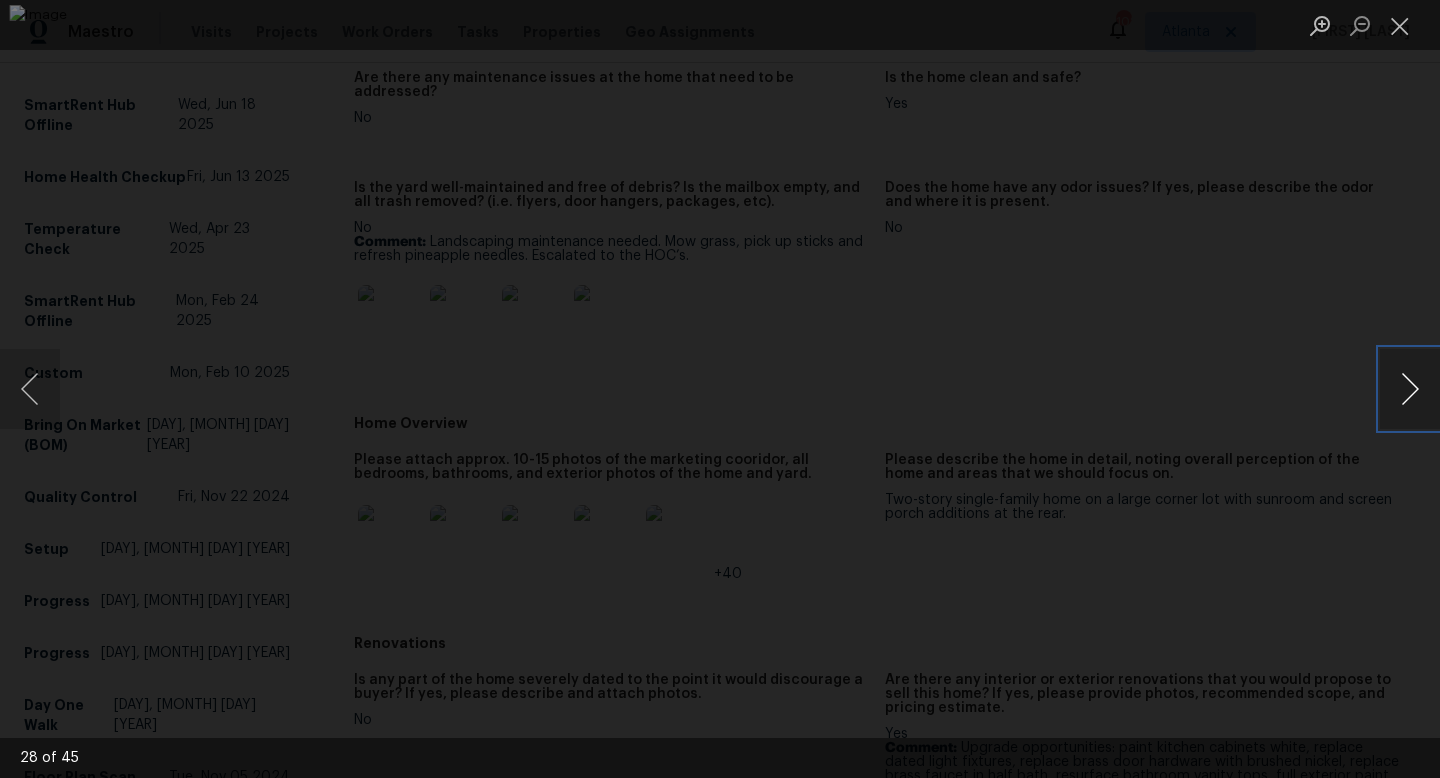 click at bounding box center (1410, 389) 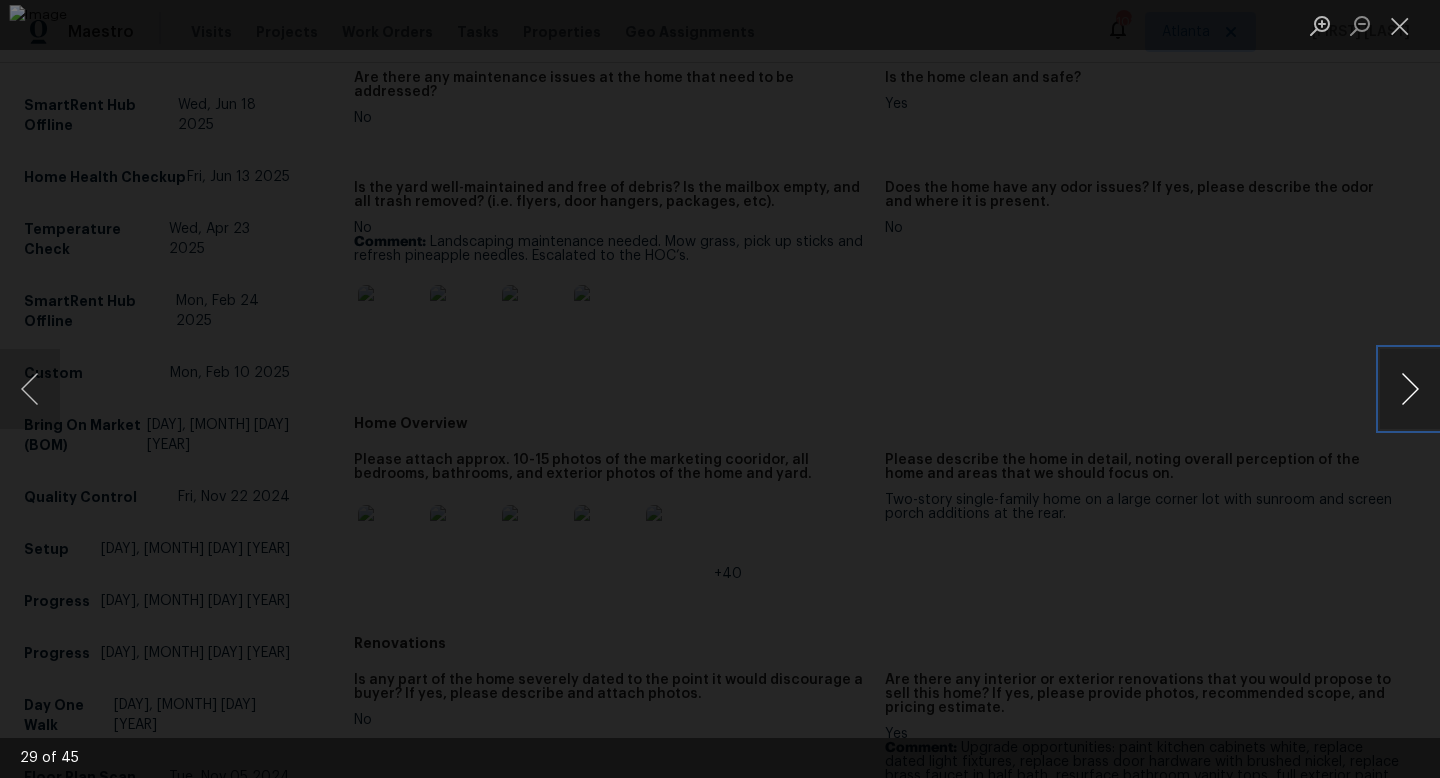 click at bounding box center (1410, 389) 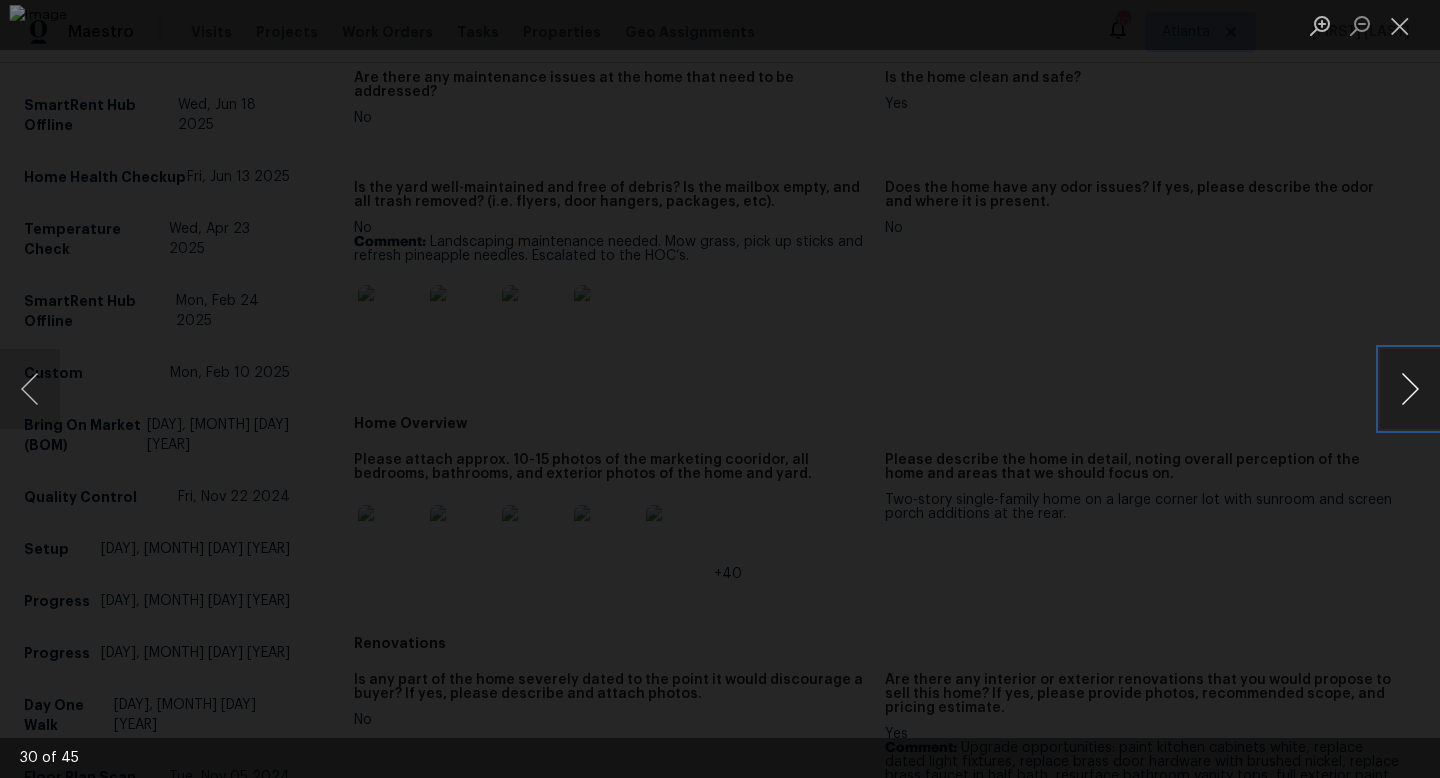 click at bounding box center [1410, 389] 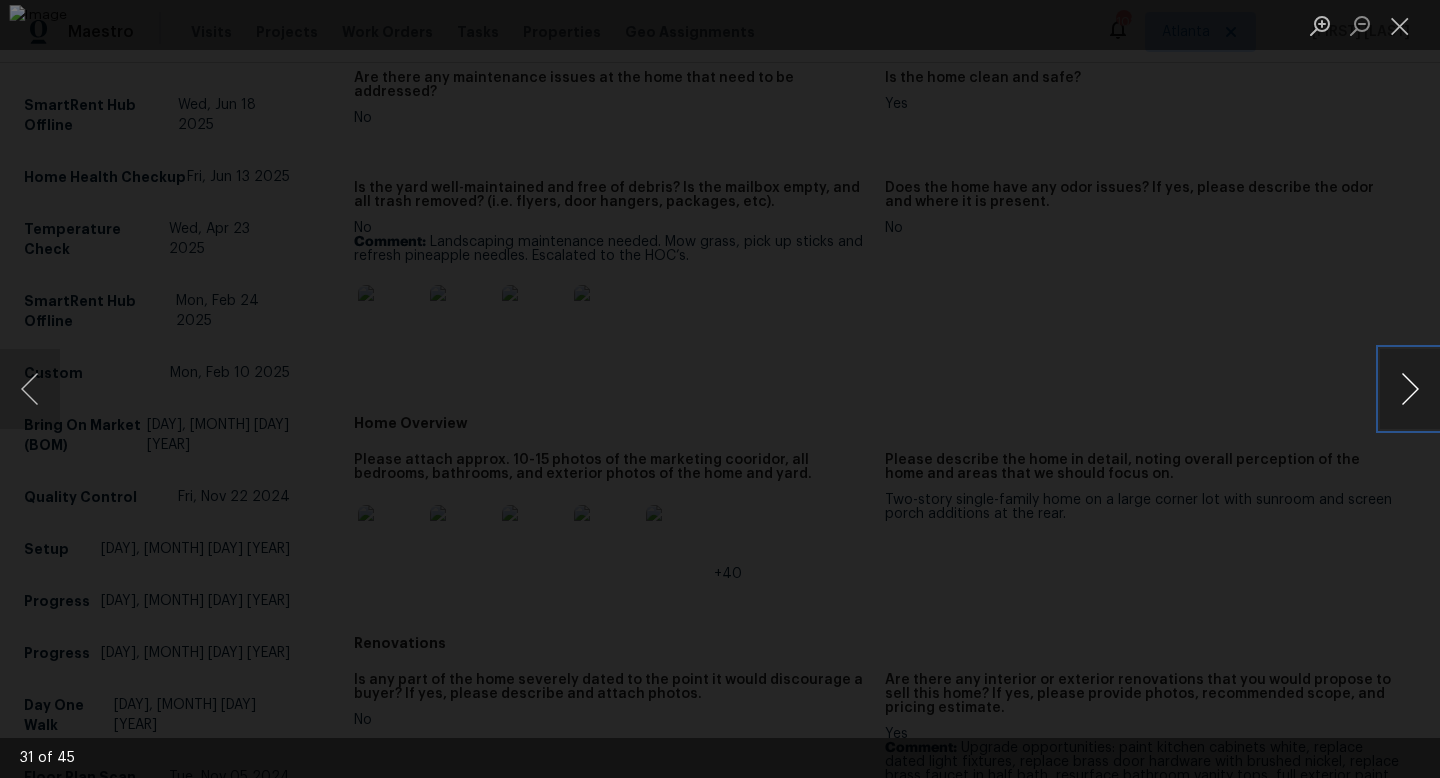 click at bounding box center [1410, 389] 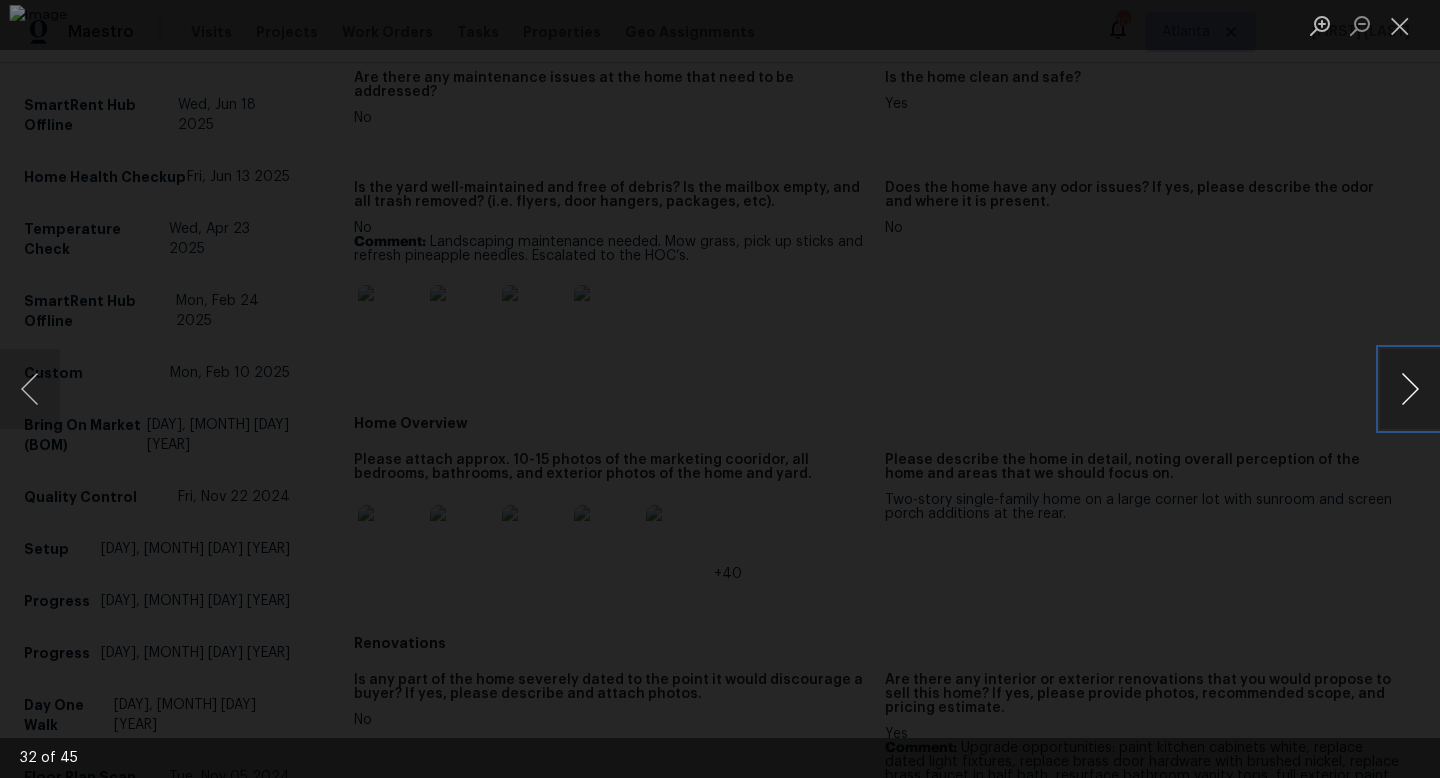 click at bounding box center (1410, 389) 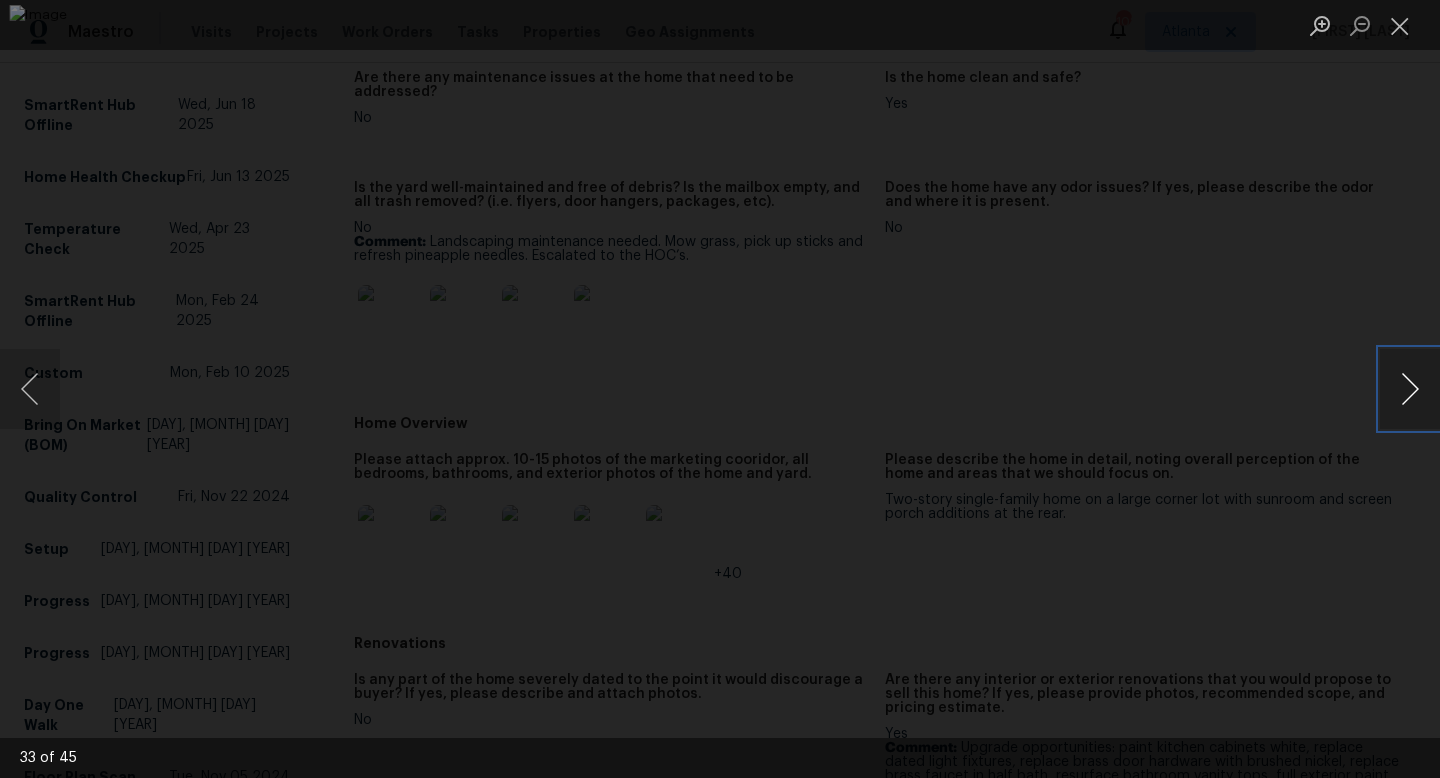 click at bounding box center [1410, 389] 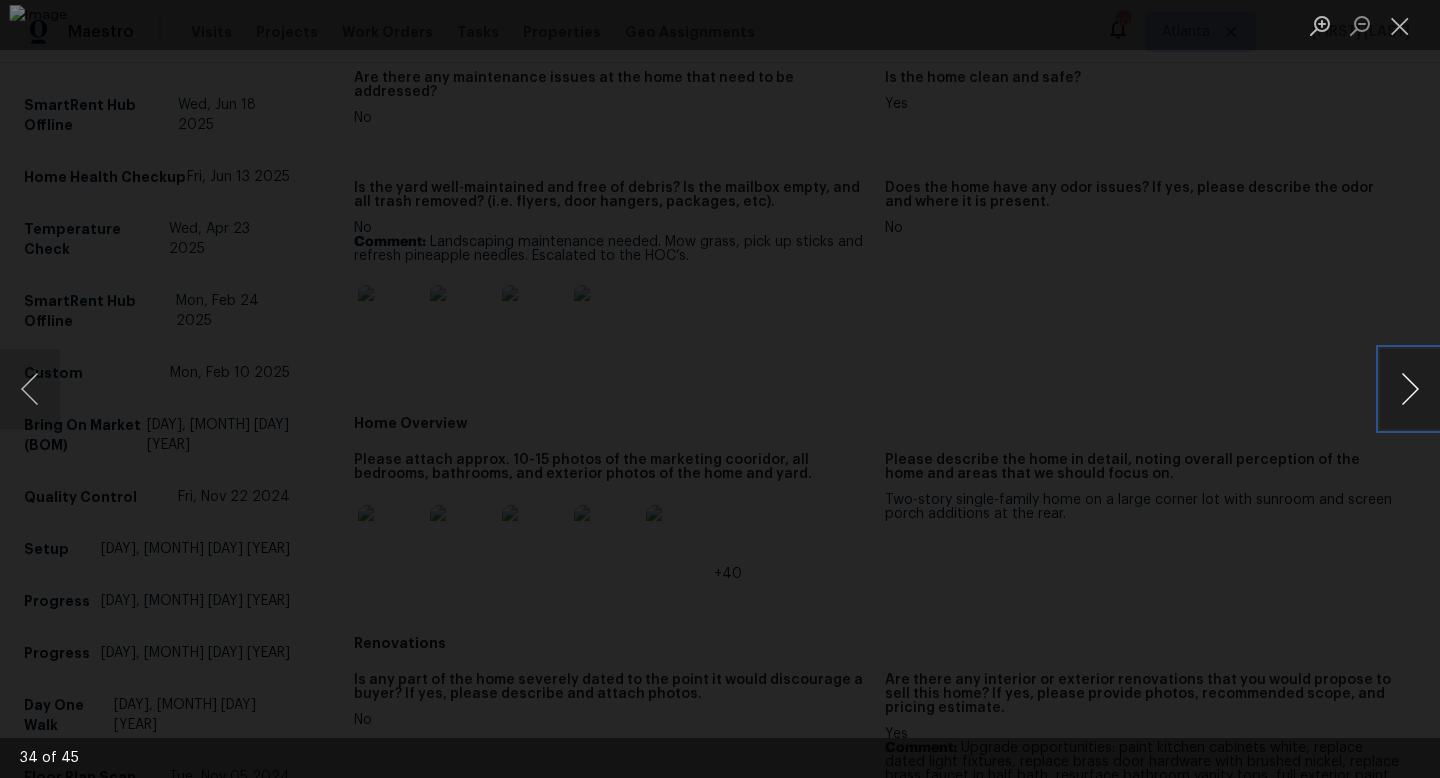 click at bounding box center (1410, 389) 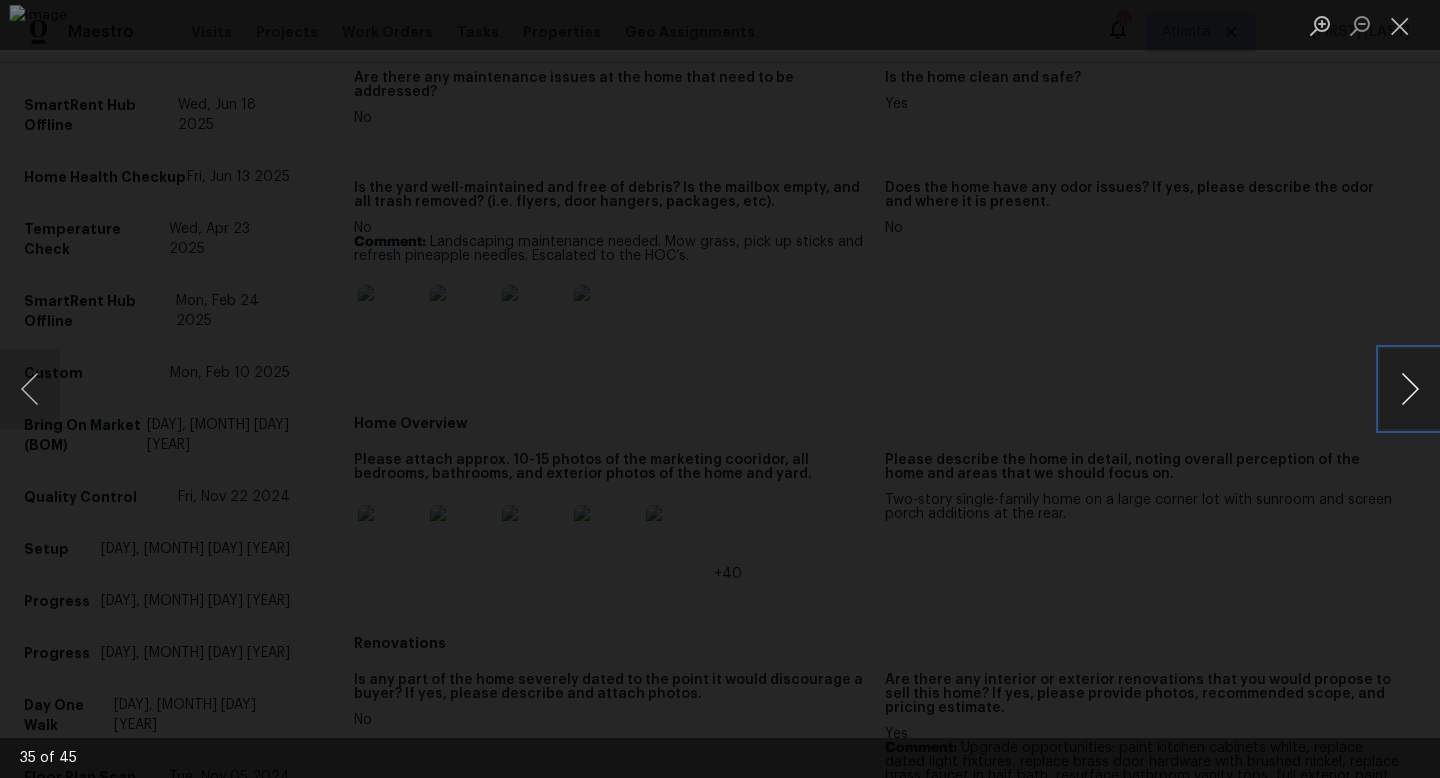click at bounding box center (1410, 389) 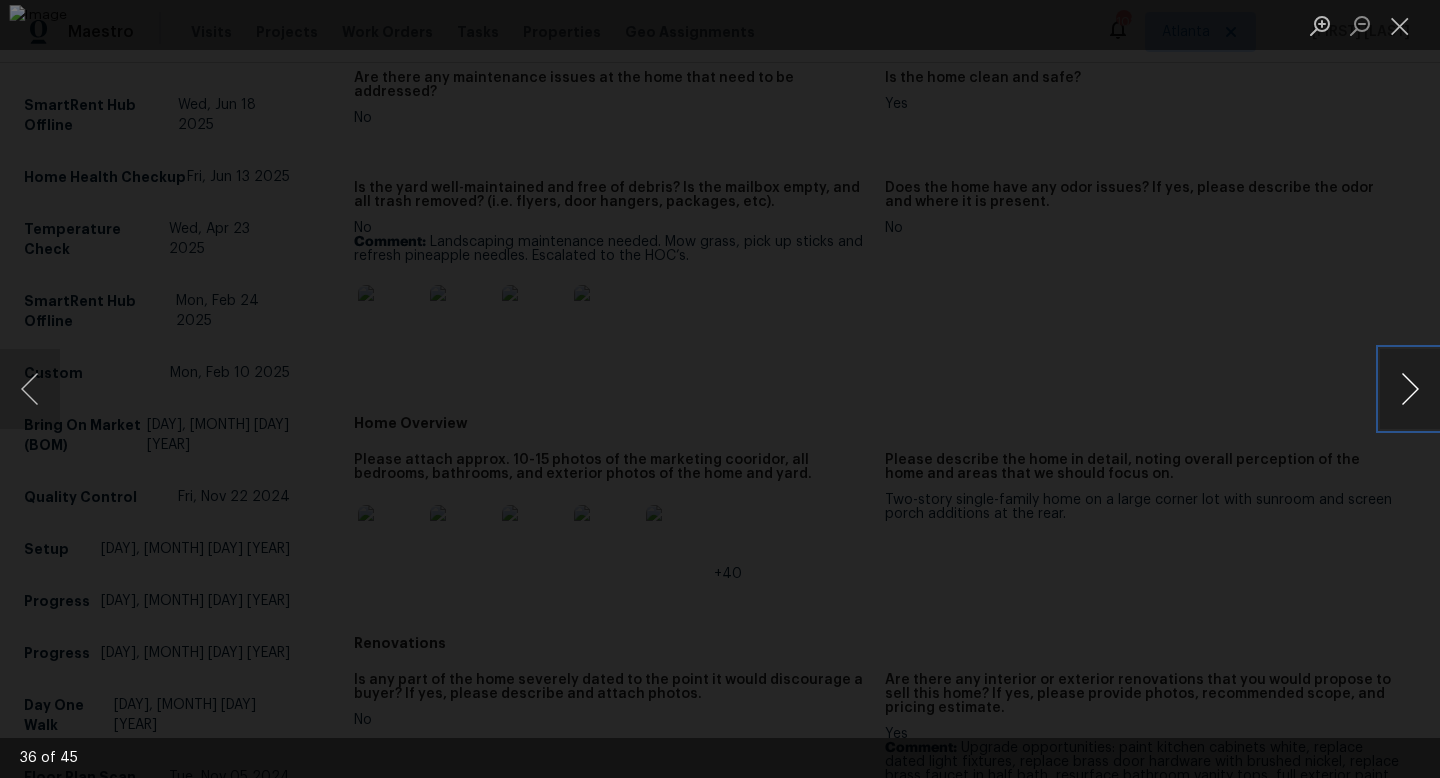 click at bounding box center [1410, 389] 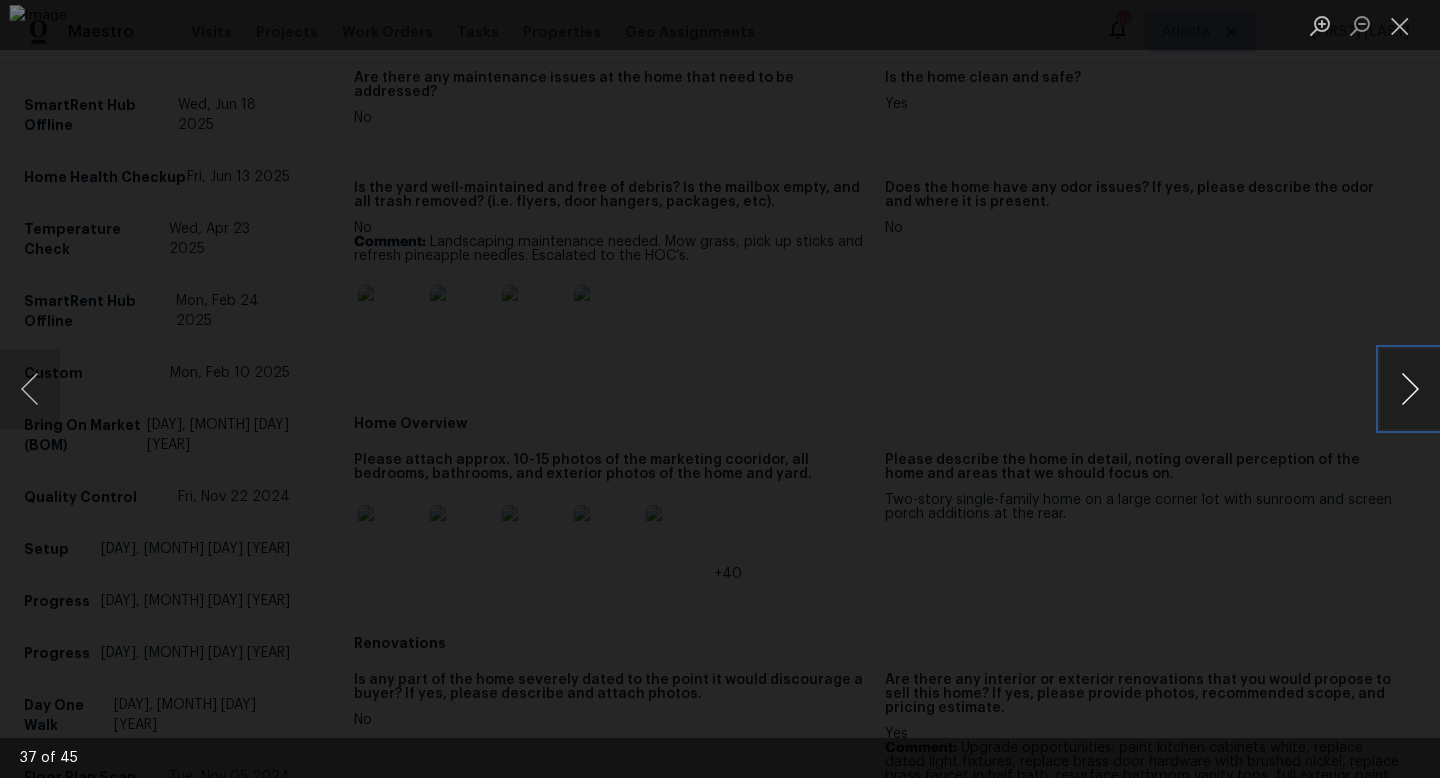click at bounding box center [1410, 389] 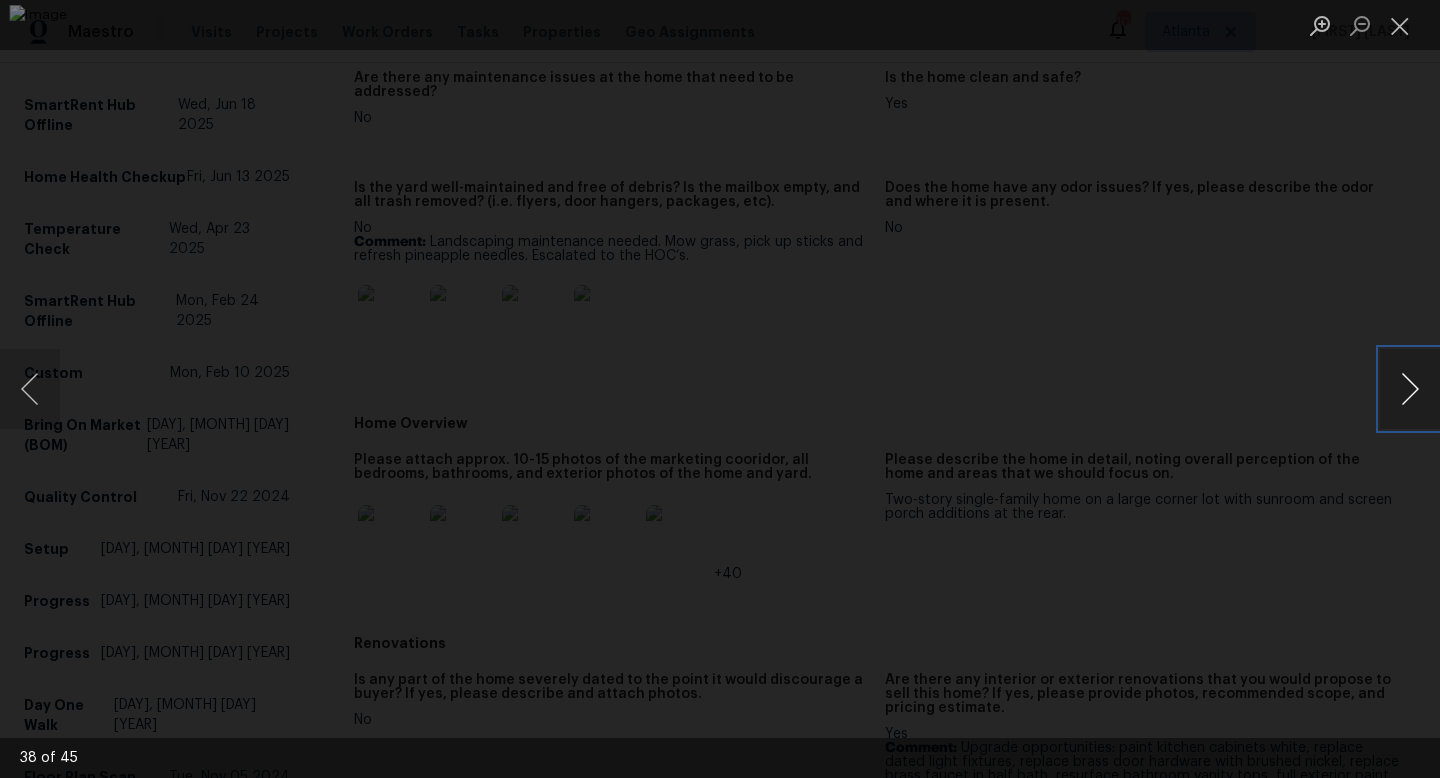 click at bounding box center [1410, 389] 